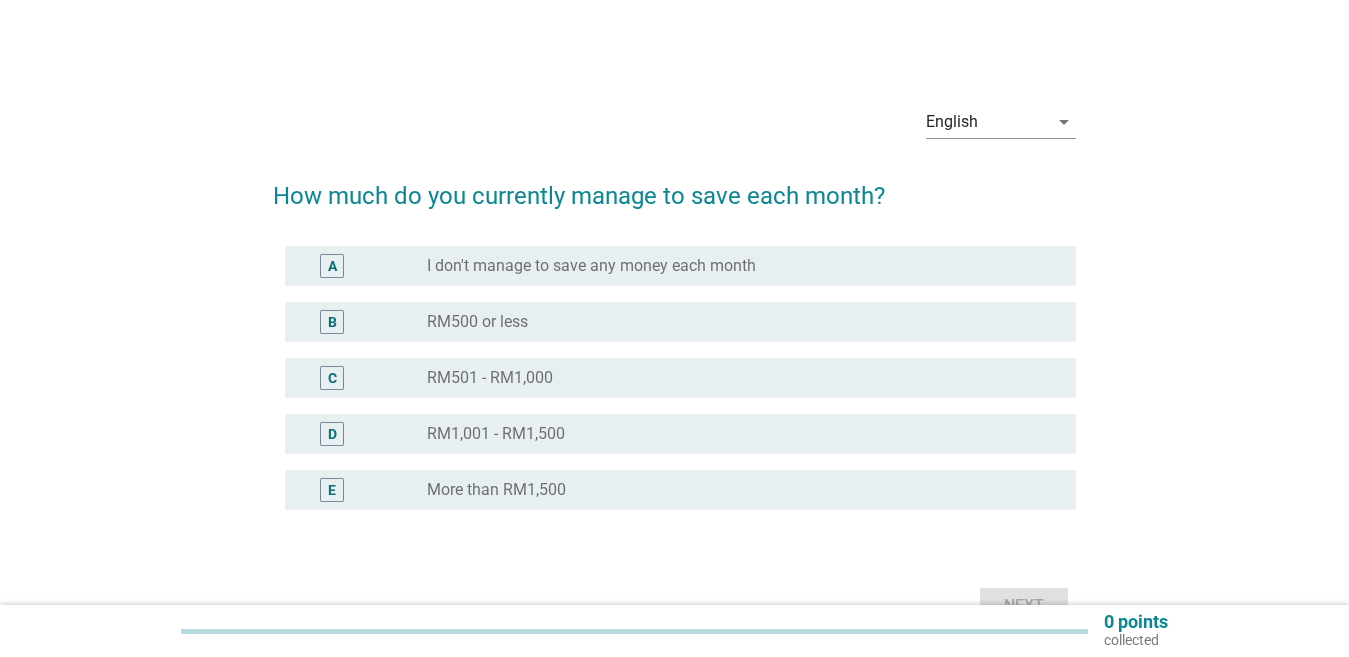 scroll, scrollTop: 0, scrollLeft: 0, axis: both 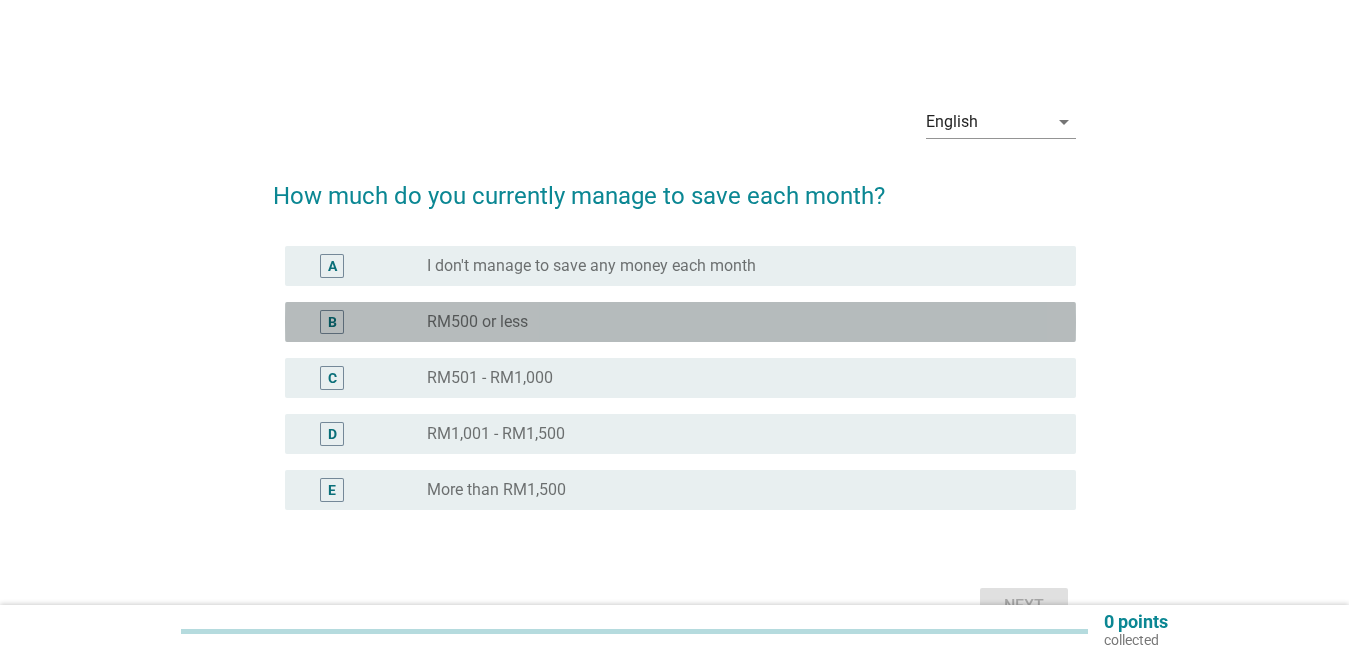 click on "radio_button_unchecked RM500 or less" at bounding box center (735, 322) 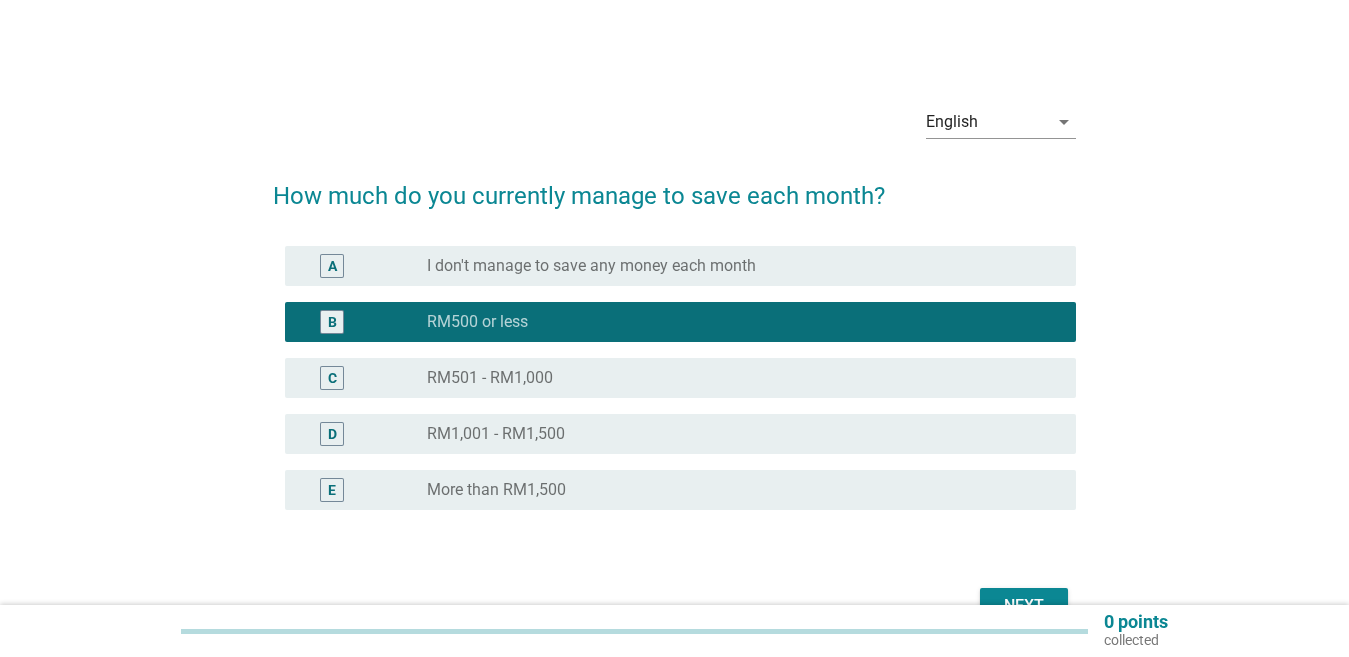 click on "Next" at bounding box center [1024, 606] 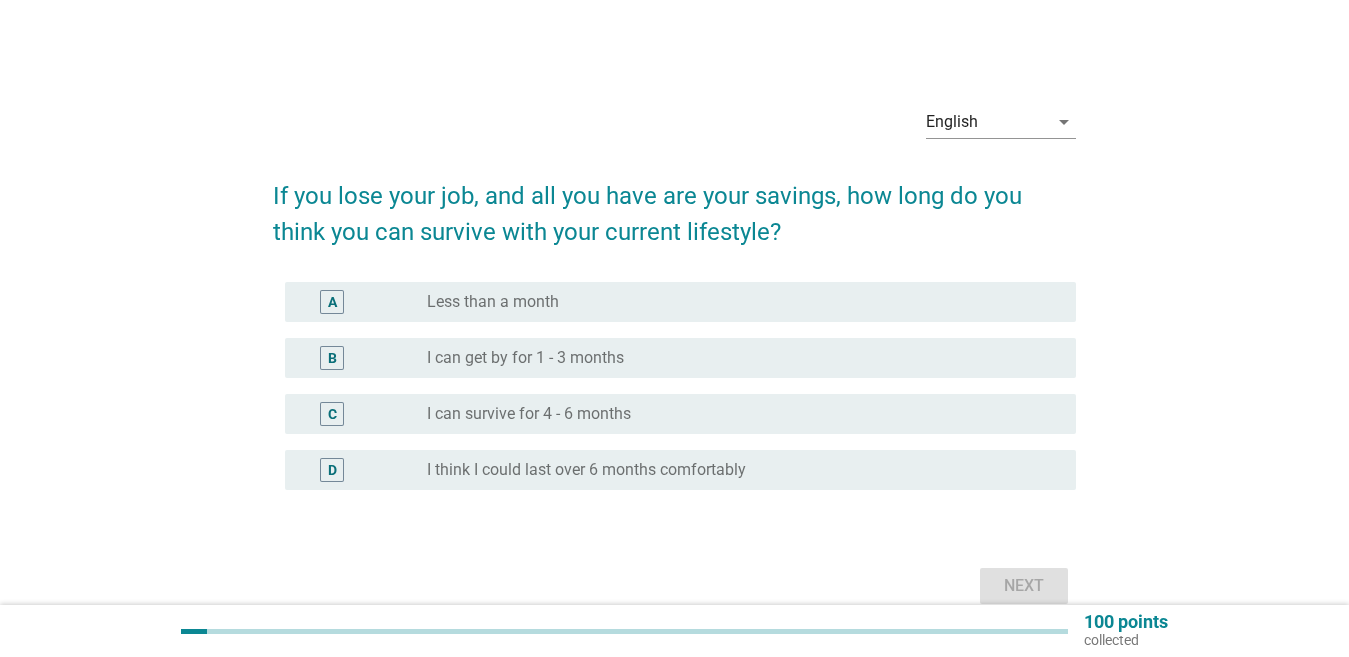 click on "I can get by for 1 - 3 months" at bounding box center [525, 358] 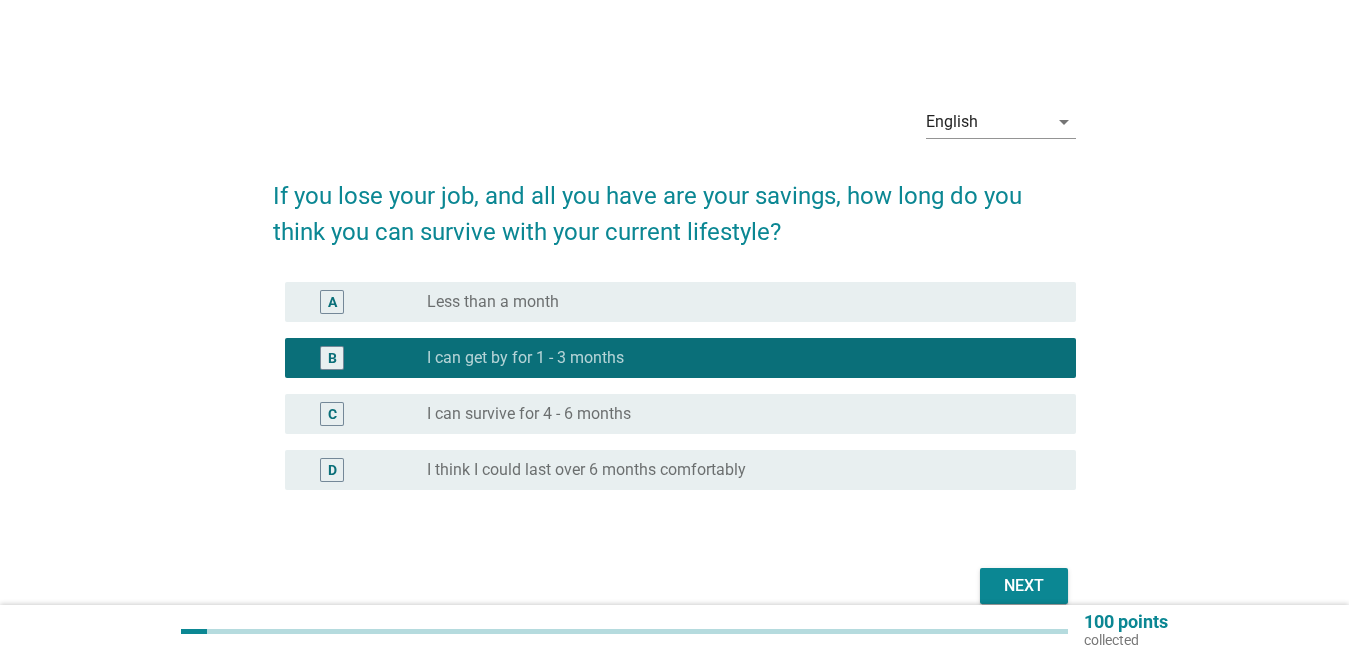 click on "Next" at bounding box center (1024, 586) 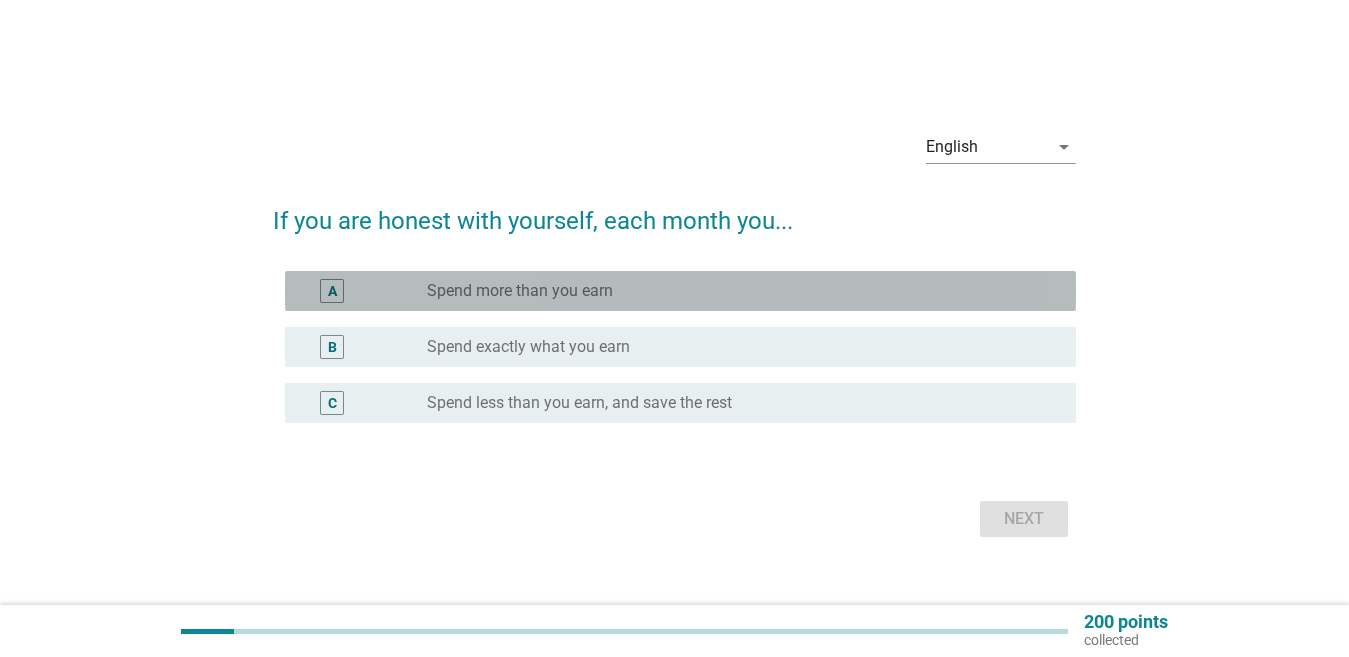 click on "Spend more than you earn" at bounding box center (520, 291) 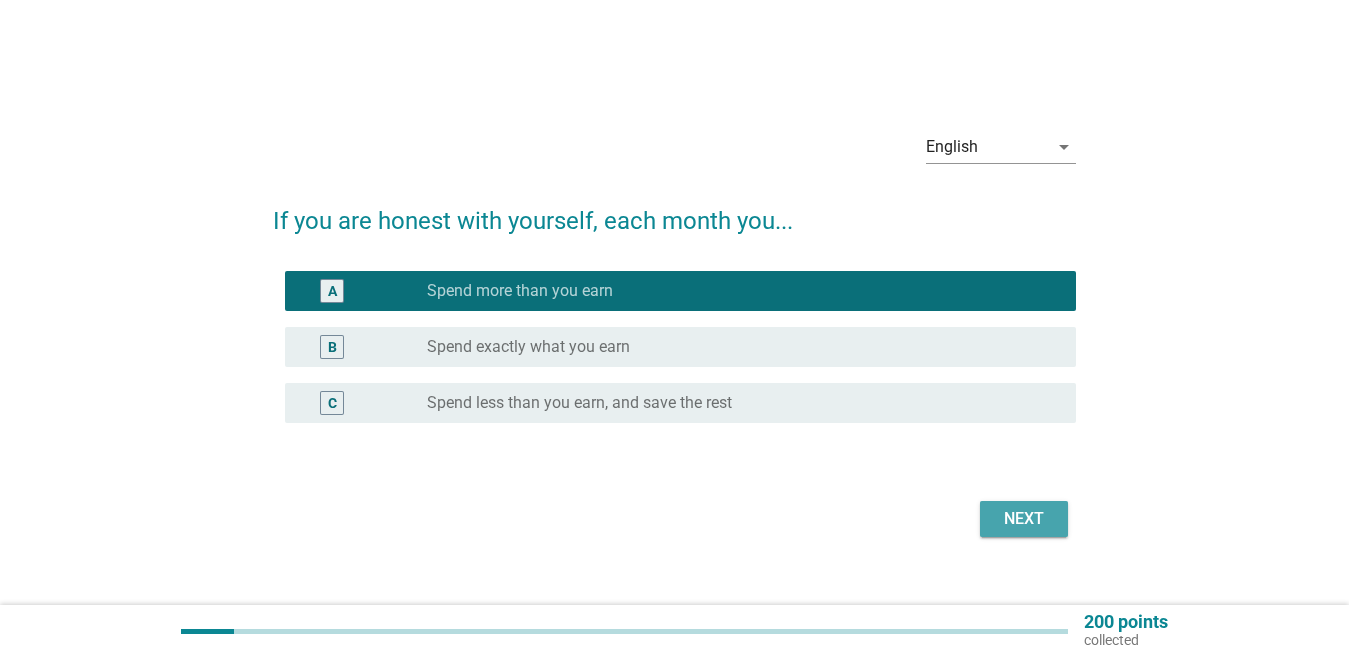 click on "Next" at bounding box center (1024, 519) 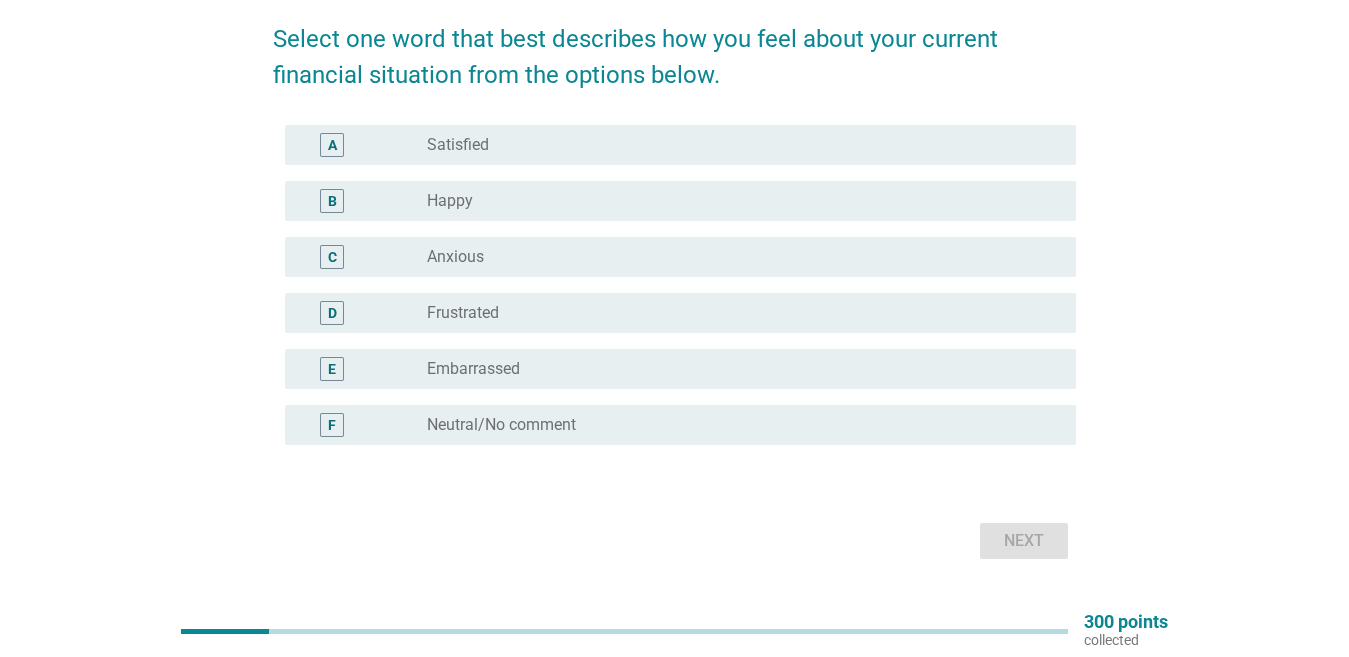 scroll, scrollTop: 200, scrollLeft: 0, axis: vertical 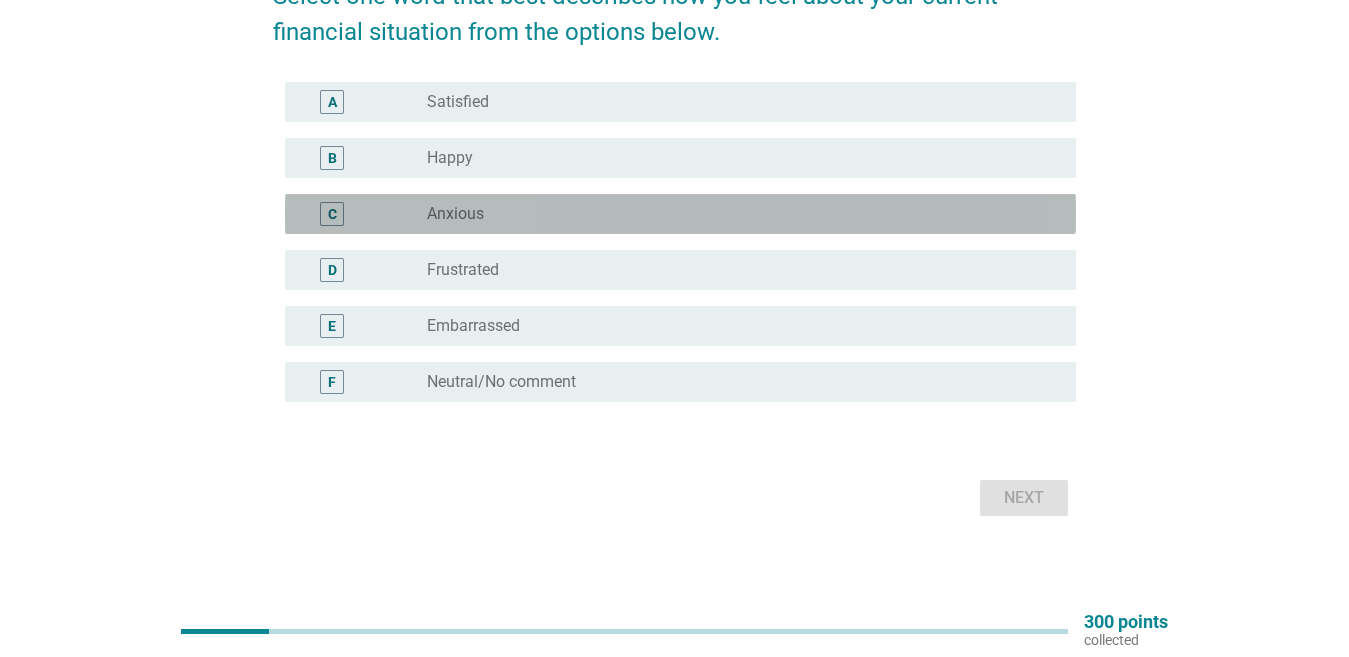 click on "C" at bounding box center (364, 214) 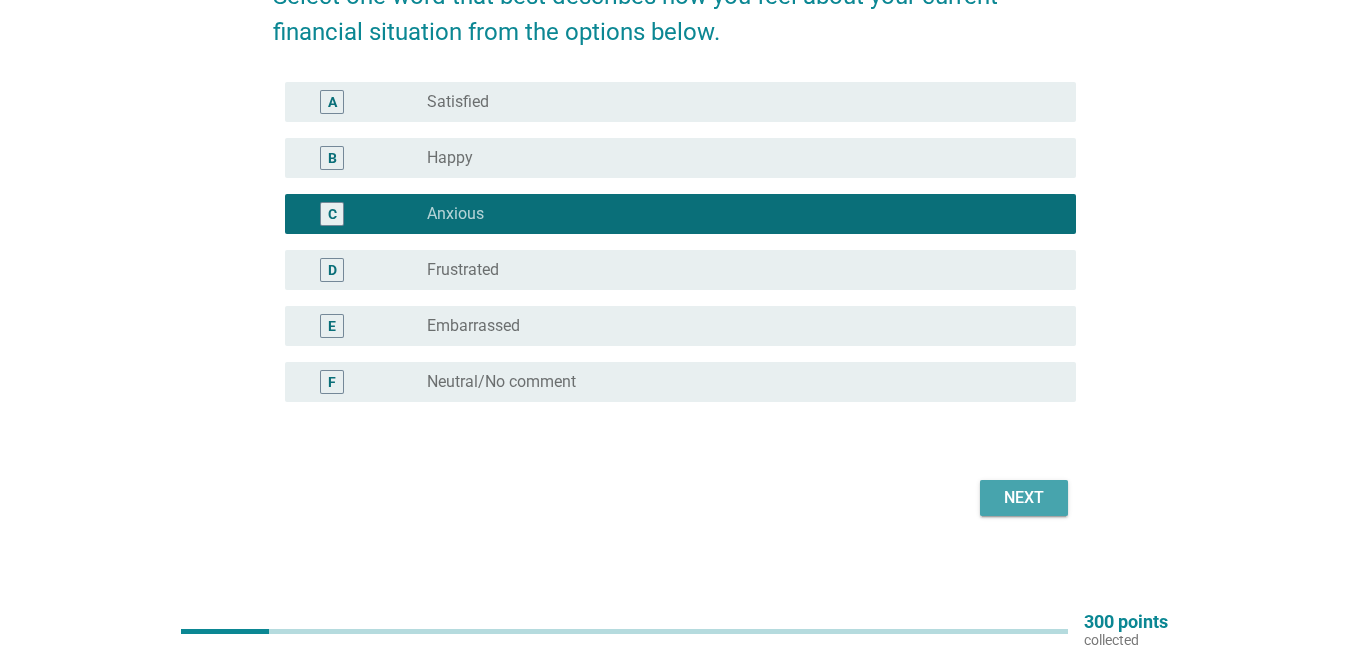 click on "Next" at bounding box center [1024, 498] 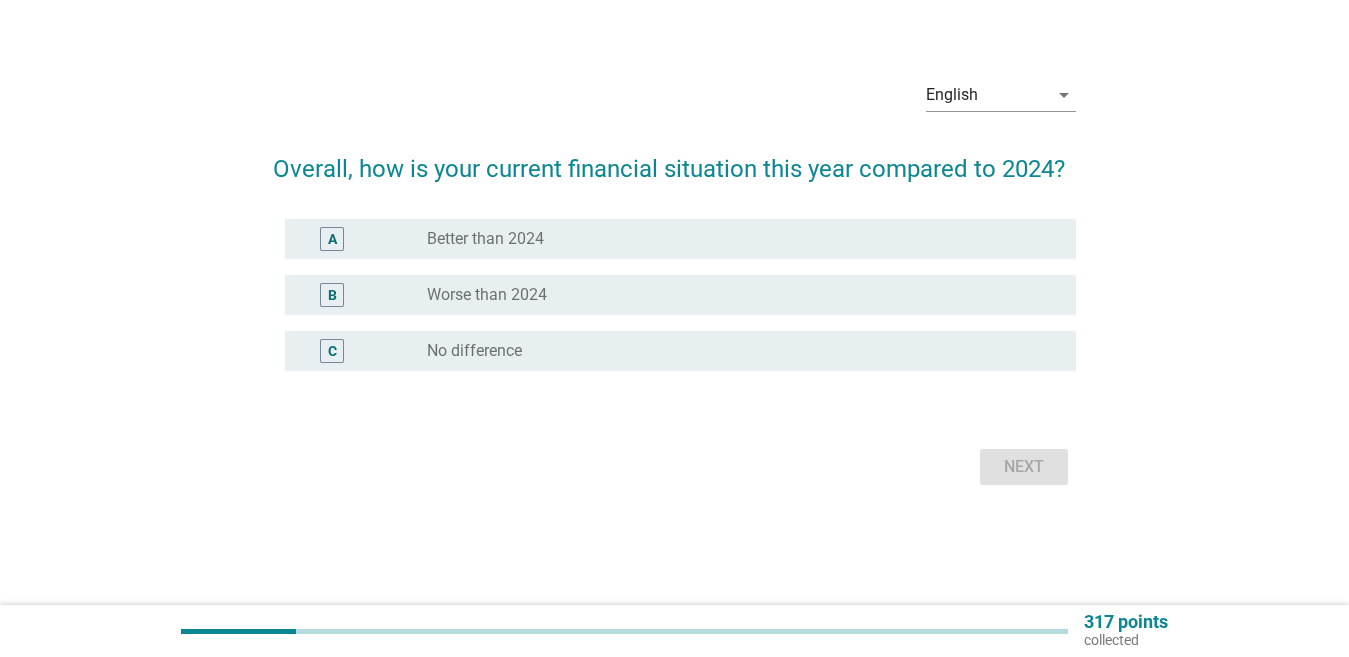 scroll, scrollTop: 0, scrollLeft: 0, axis: both 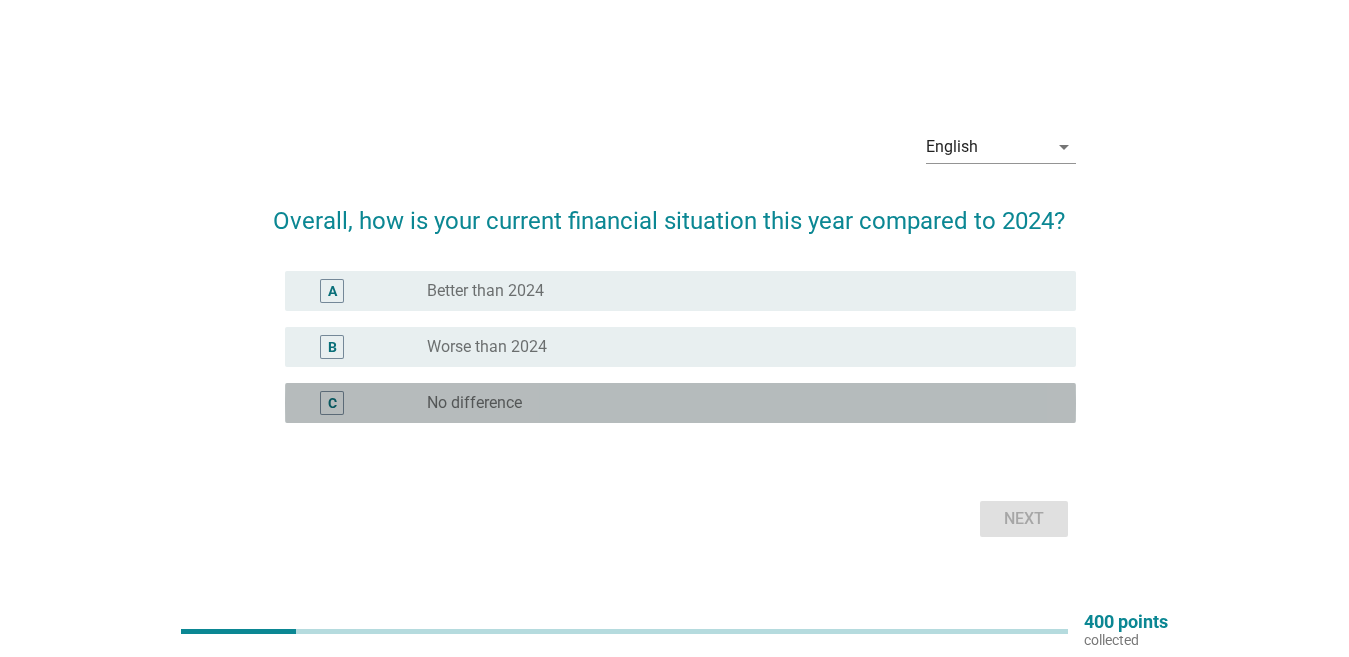 click on "No difference" at bounding box center [474, 403] 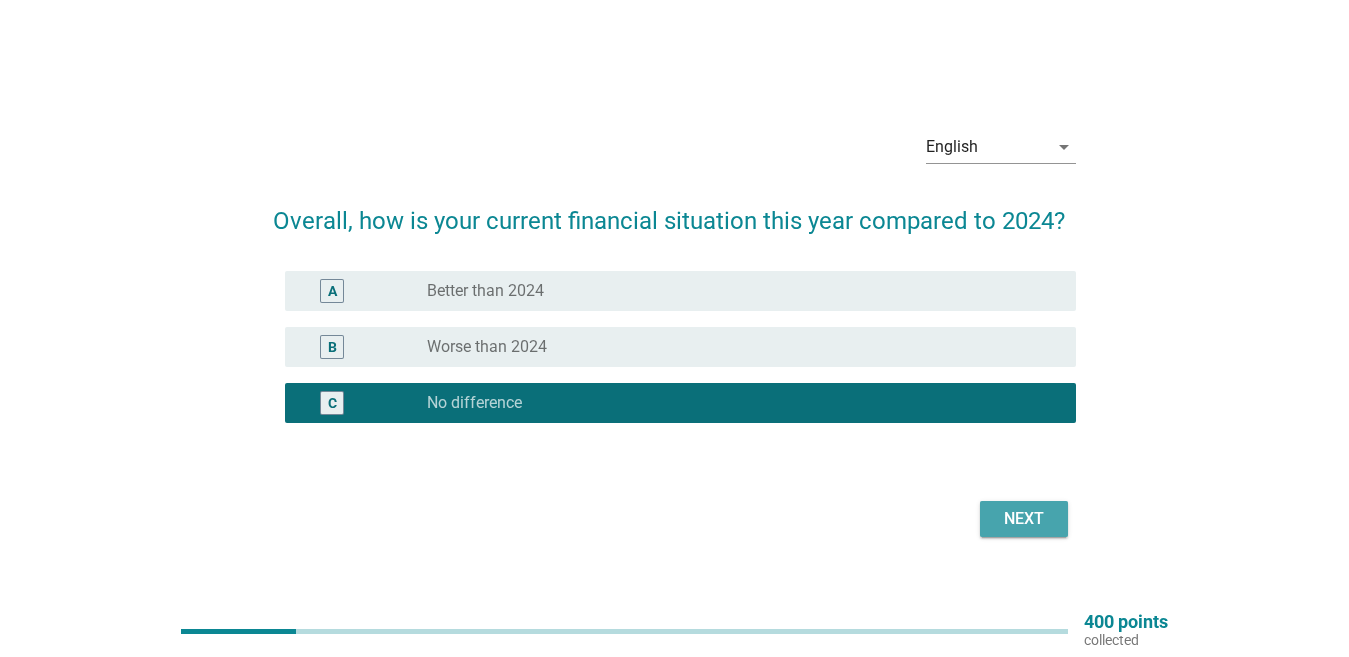 click on "Next" at bounding box center (1024, 519) 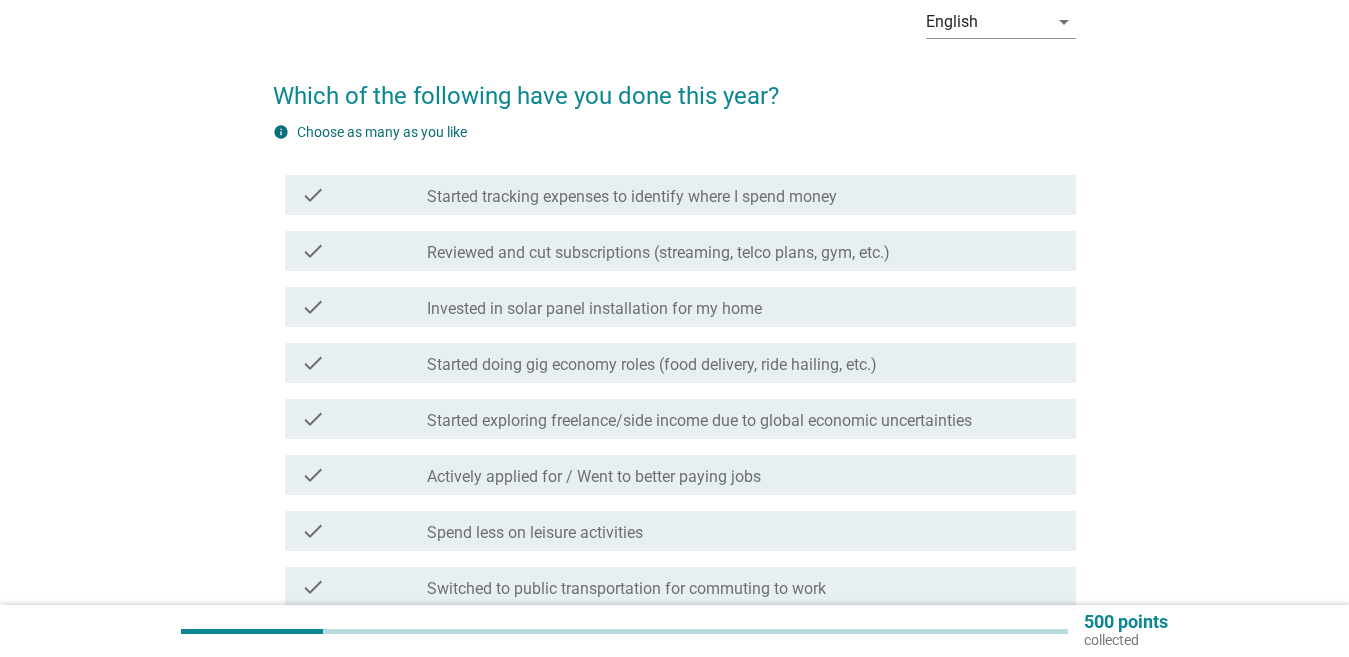 scroll, scrollTop: 200, scrollLeft: 0, axis: vertical 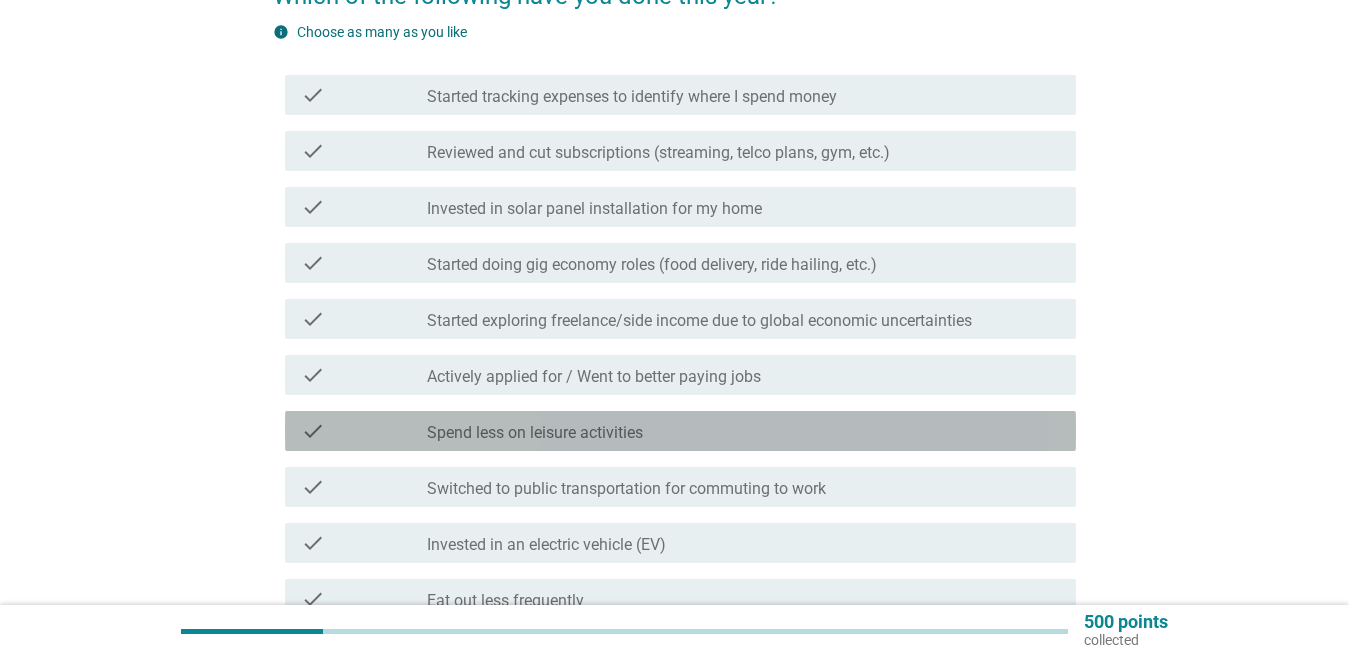 click on "Spend less on leisure activities" at bounding box center [535, 433] 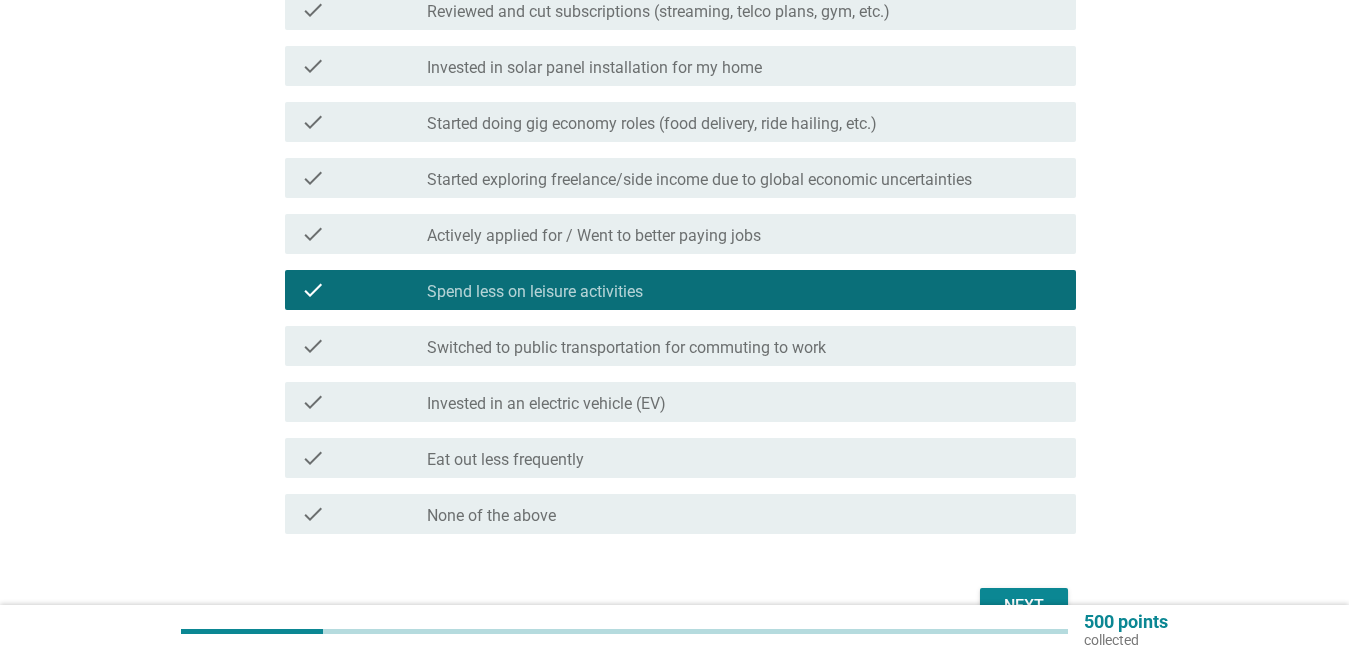 scroll, scrollTop: 200, scrollLeft: 0, axis: vertical 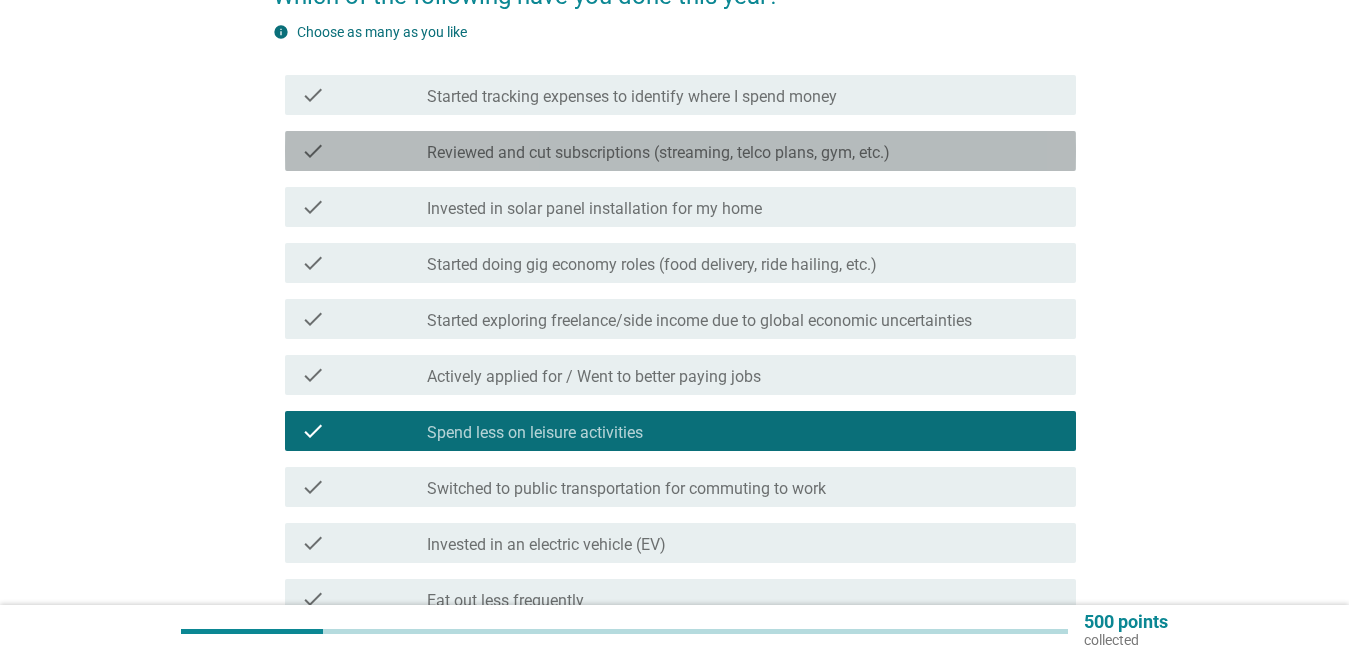 click on "check" at bounding box center (364, 151) 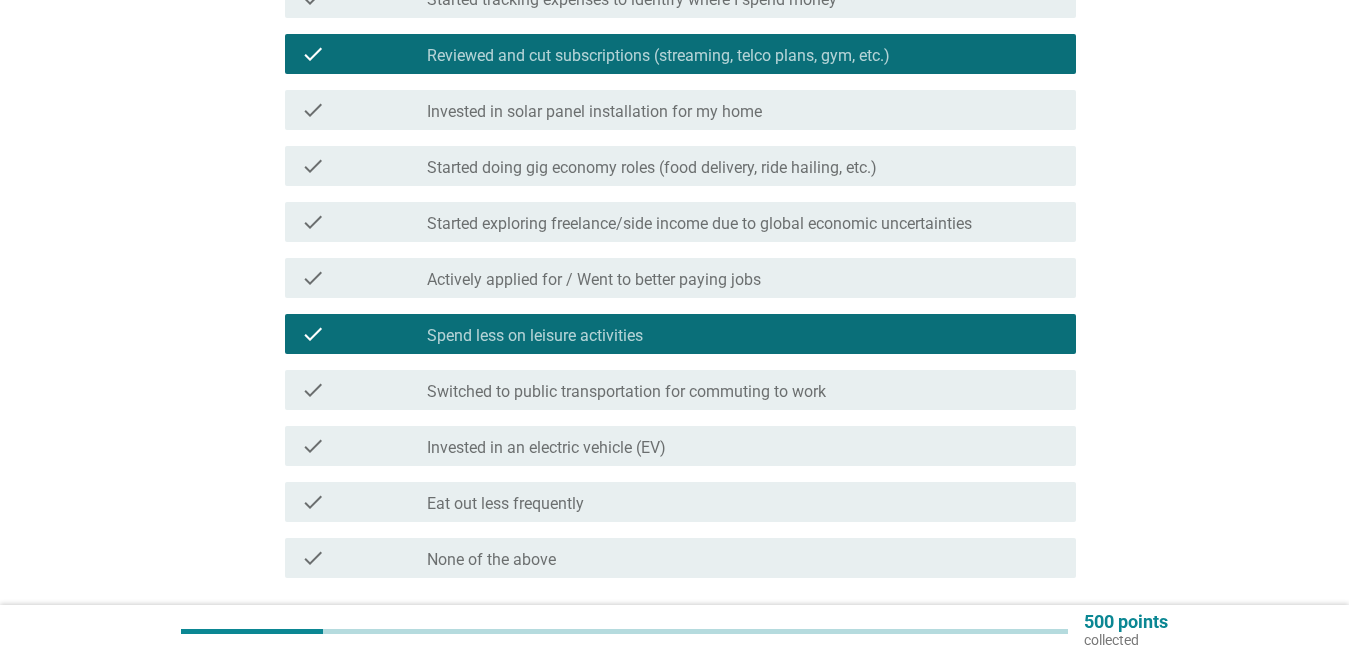 scroll, scrollTop: 456, scrollLeft: 0, axis: vertical 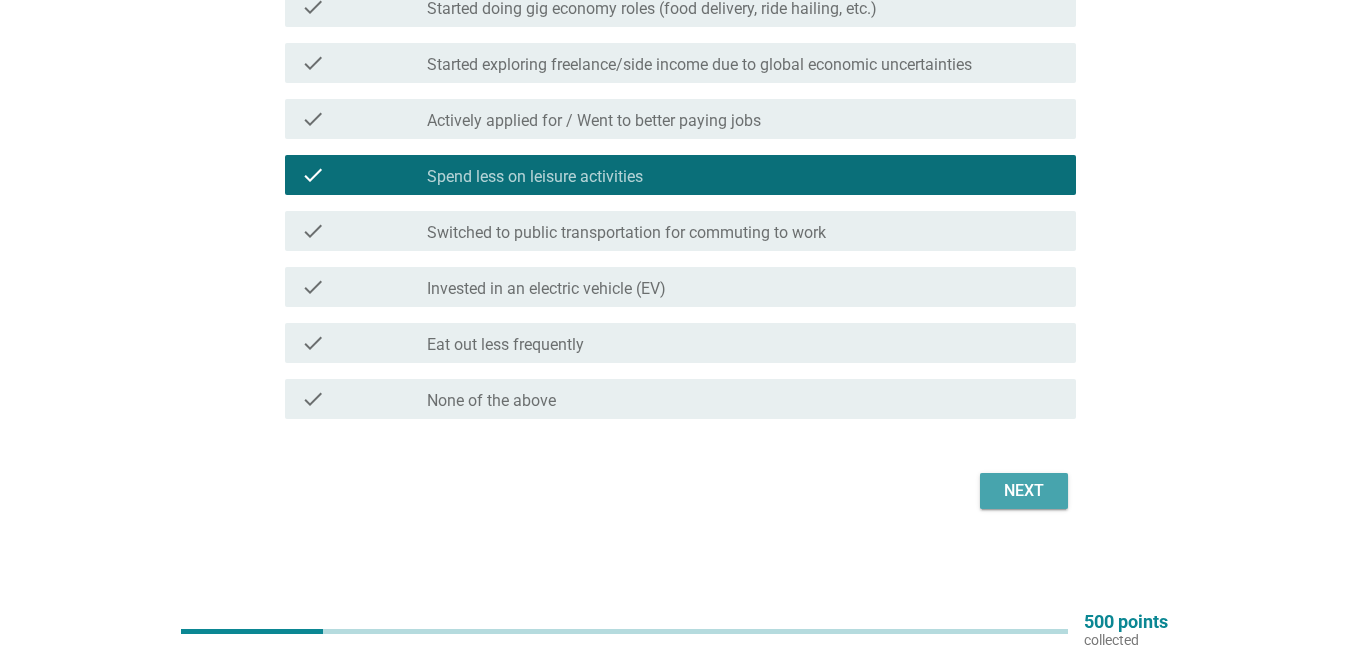 click on "Next" at bounding box center (1024, 491) 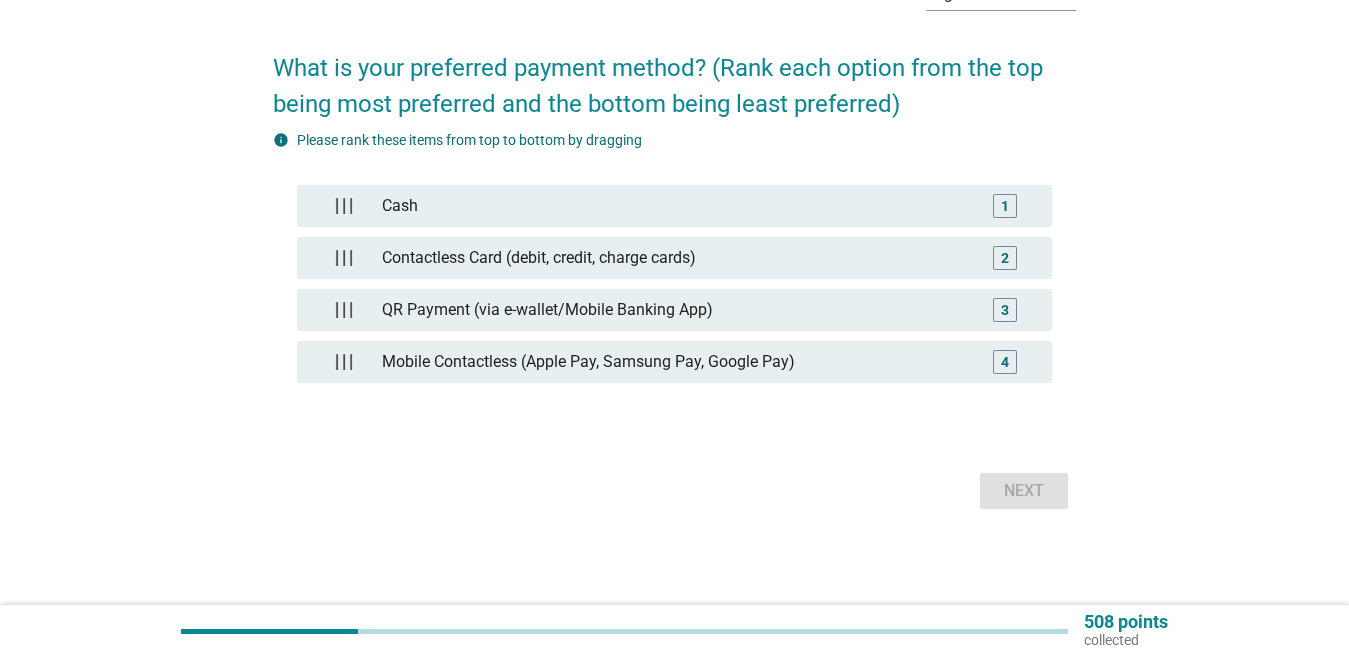 scroll, scrollTop: 0, scrollLeft: 0, axis: both 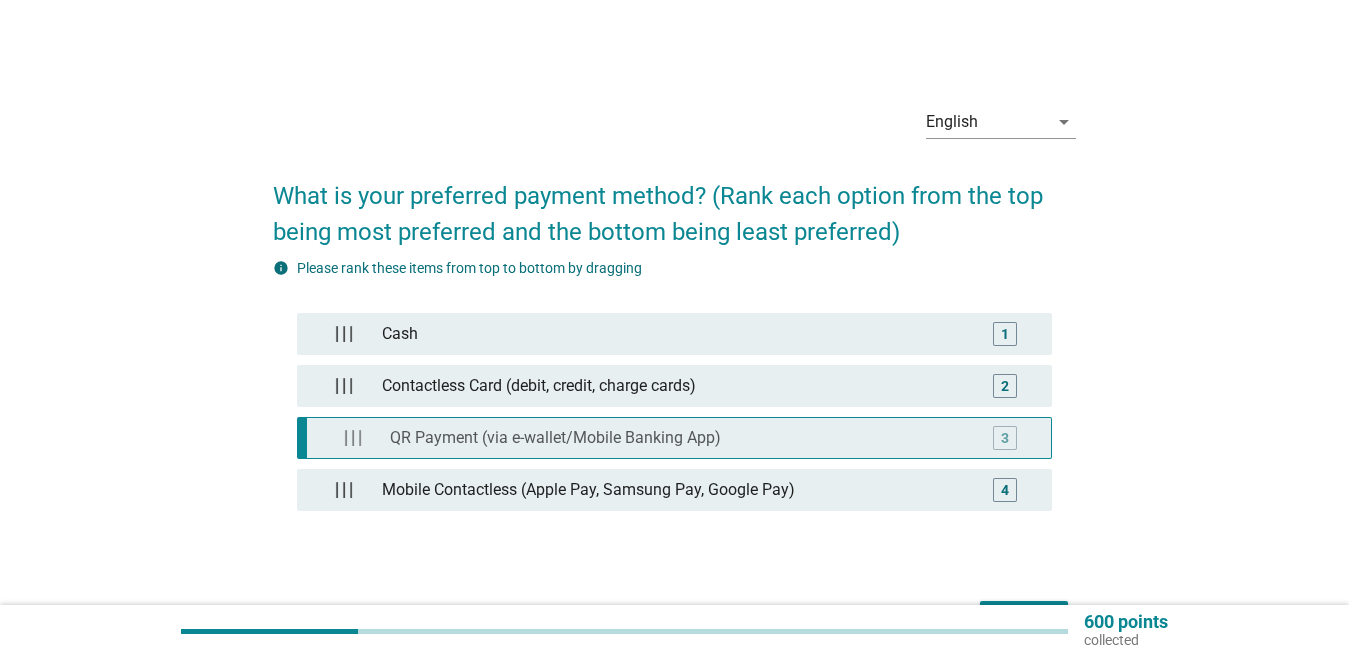 type 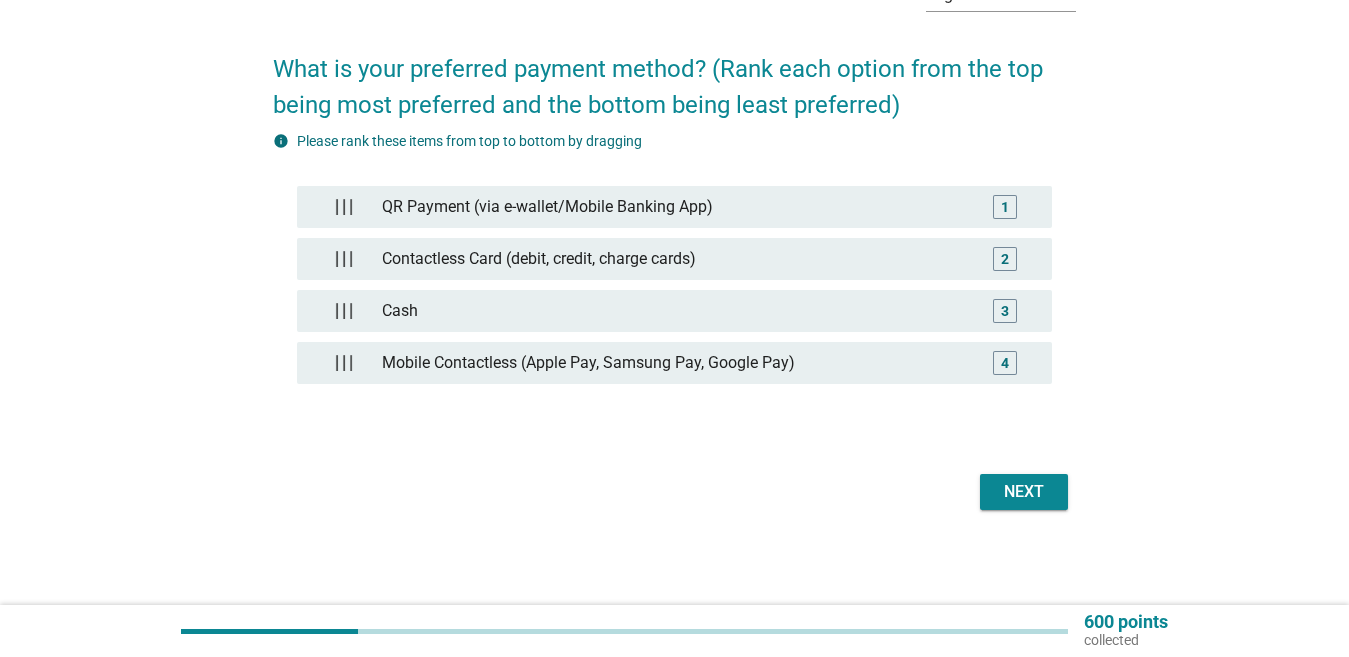 scroll, scrollTop: 128, scrollLeft: 0, axis: vertical 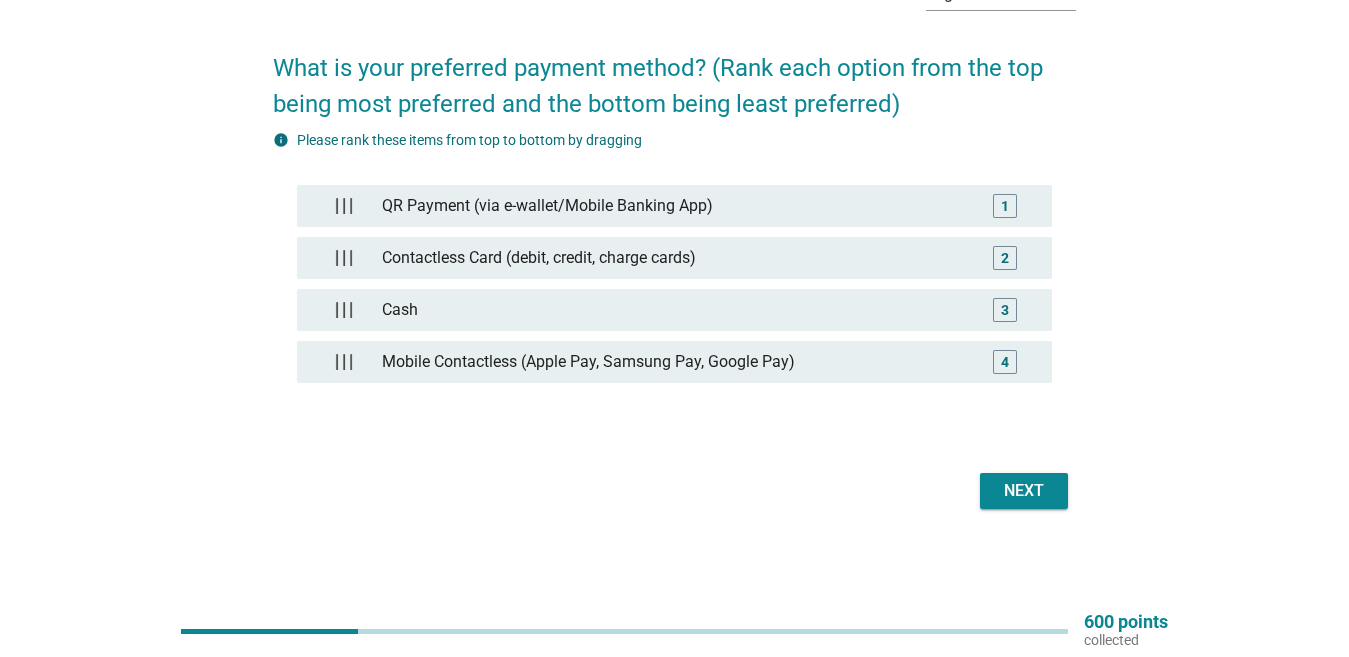 click on "Next" at bounding box center [1024, 491] 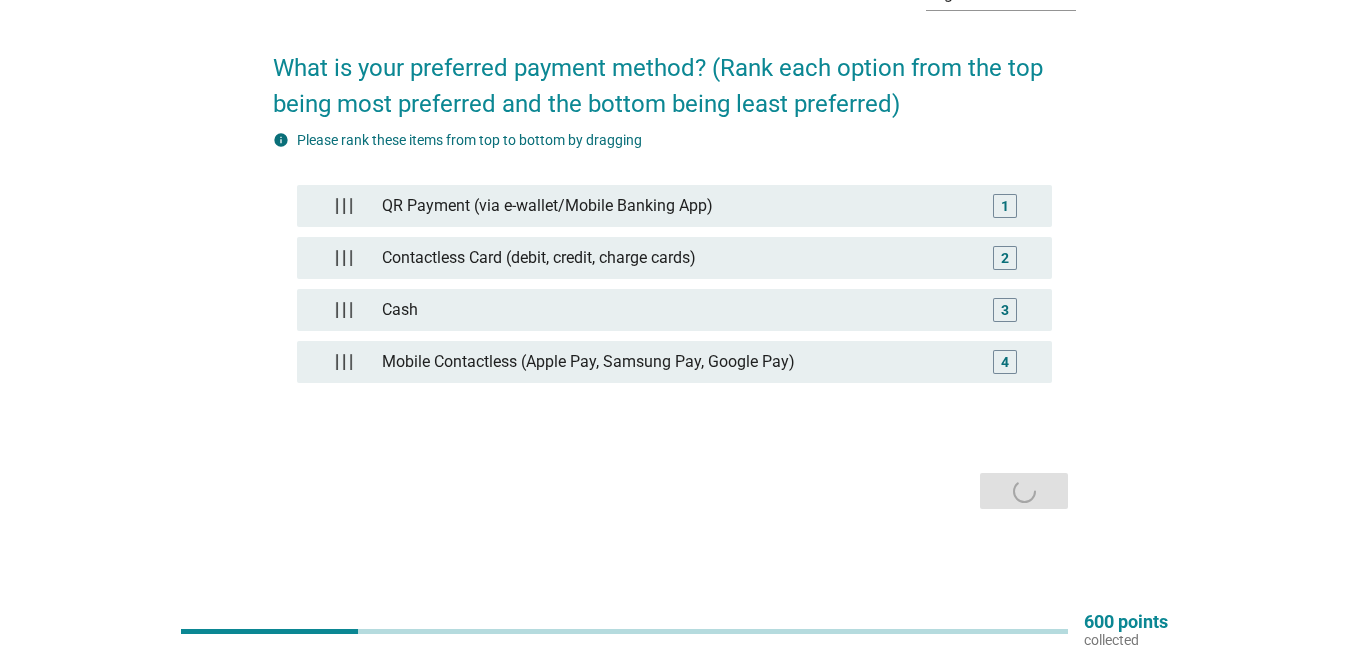 scroll, scrollTop: 0, scrollLeft: 0, axis: both 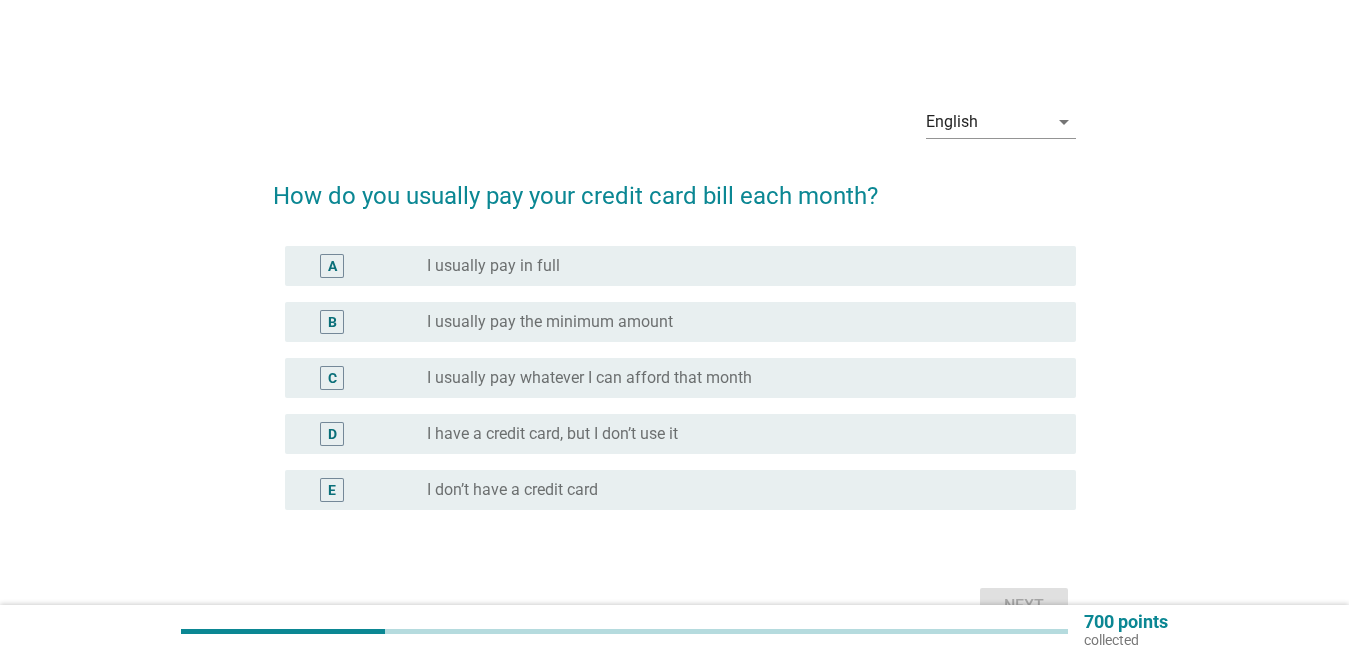 click on "A" at bounding box center [364, 266] 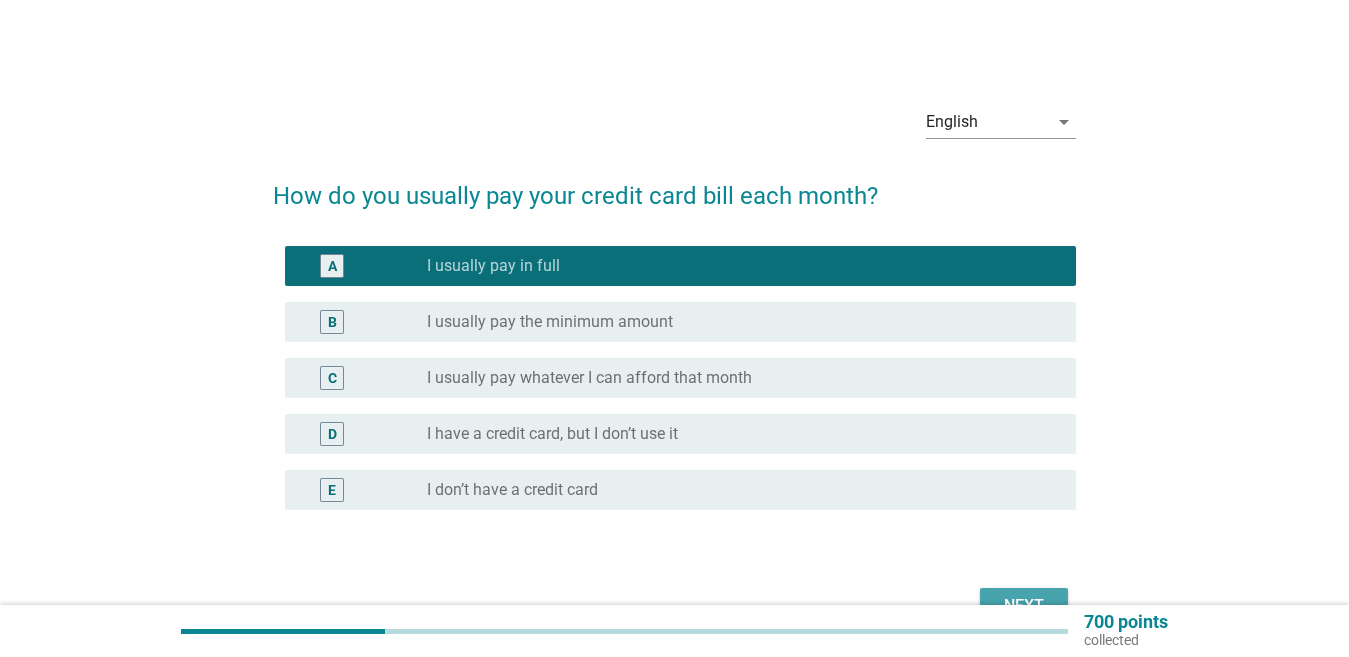 click on "Next" at bounding box center (1024, 606) 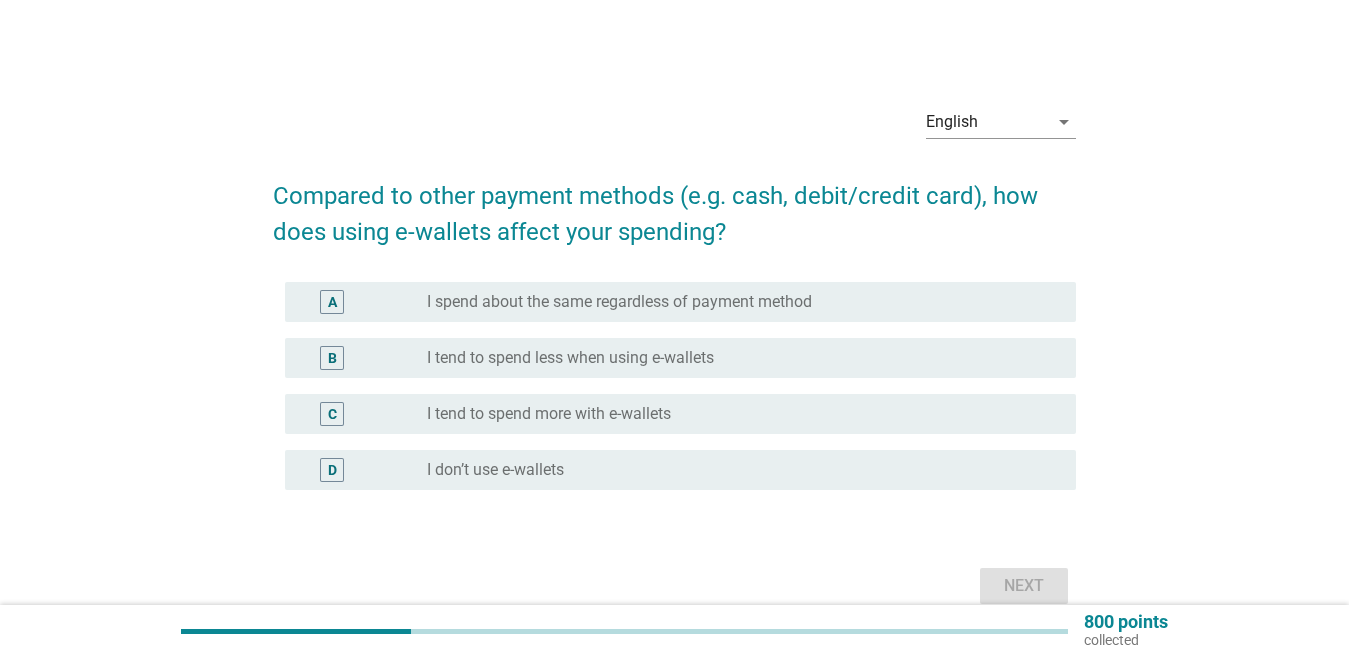 click on "C     radio_button_unchecked I tend to spend more with e-wallets" at bounding box center (680, 414) 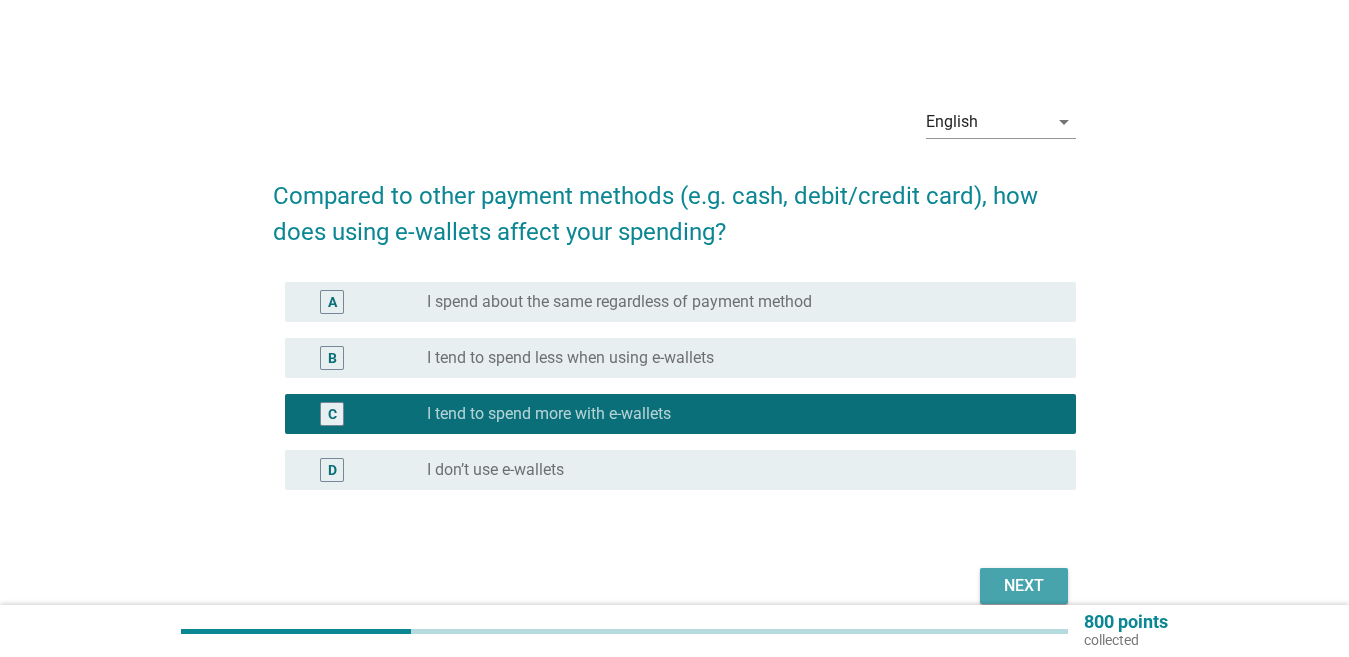 click on "Next" at bounding box center [1024, 586] 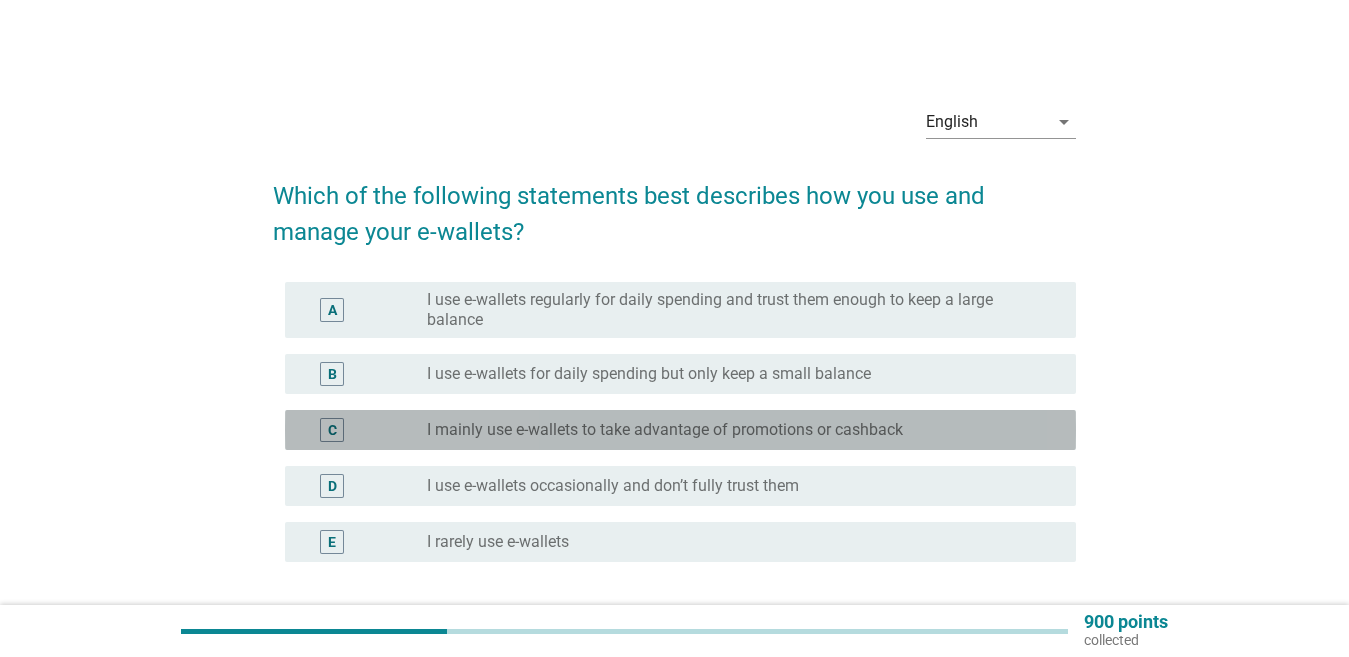 click on "I mainly use e-wallets to take advantage of promotions or cashback" at bounding box center (665, 430) 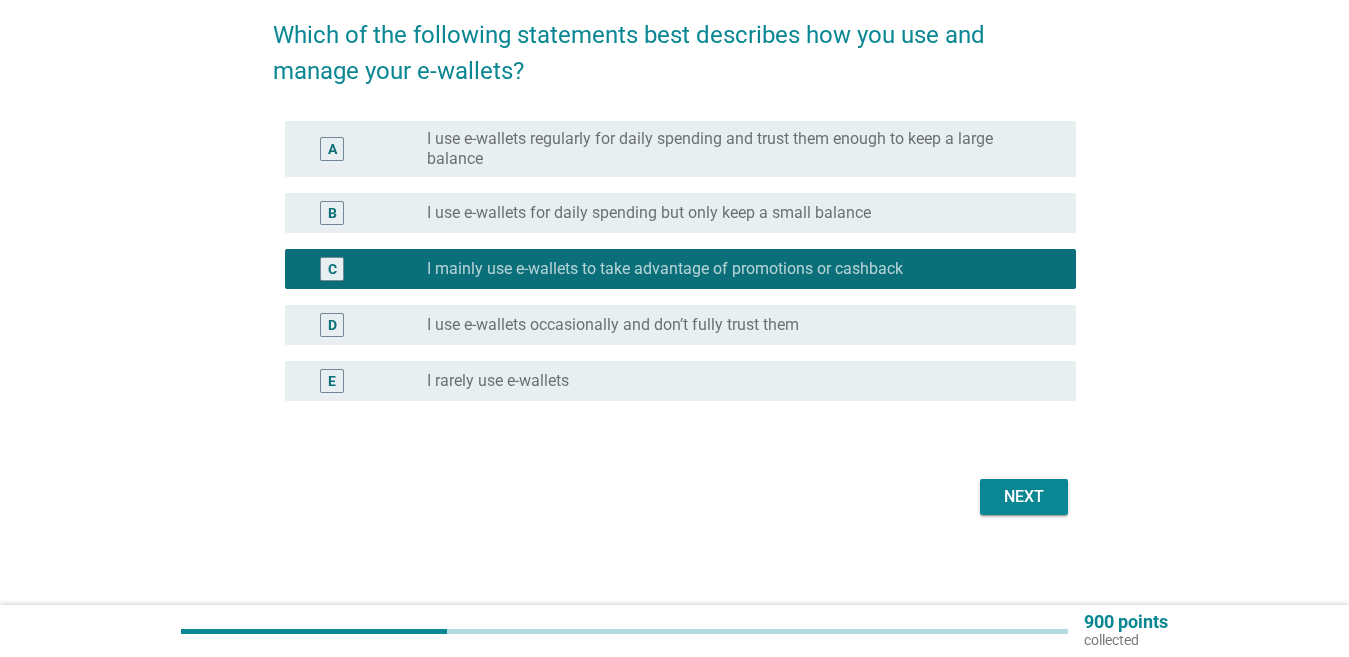 scroll, scrollTop: 167, scrollLeft: 0, axis: vertical 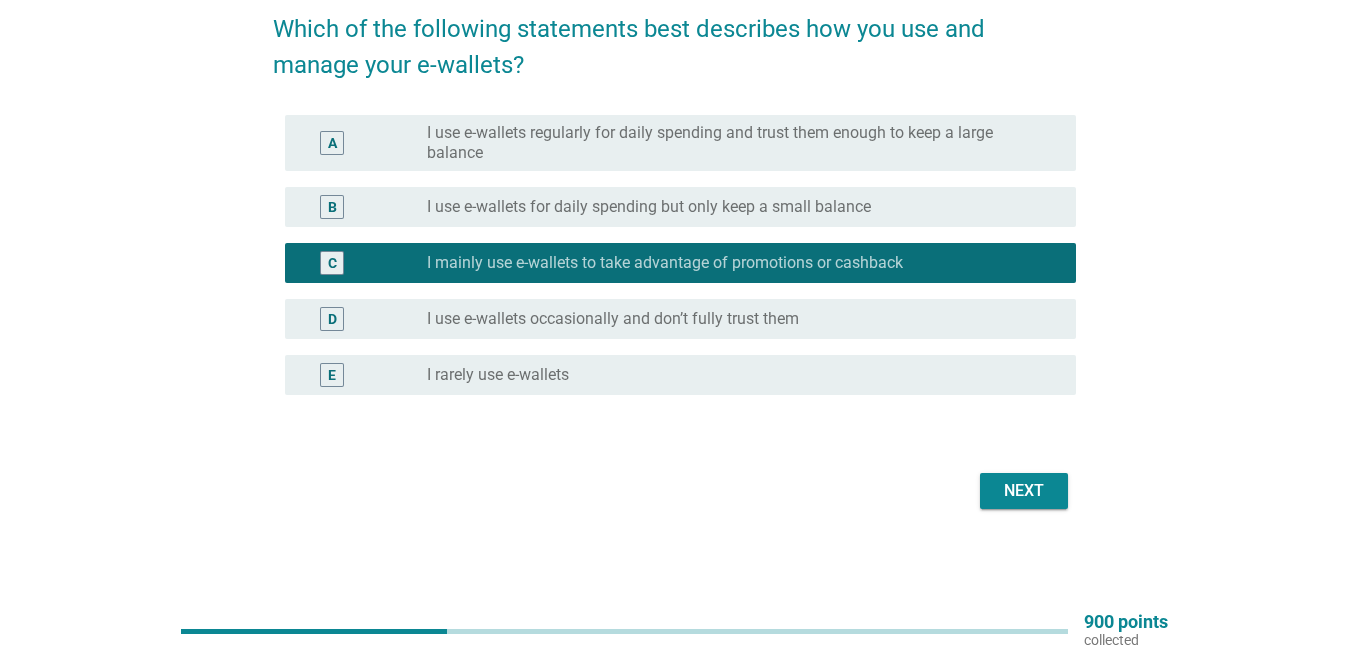 click on "Next" at bounding box center [1024, 491] 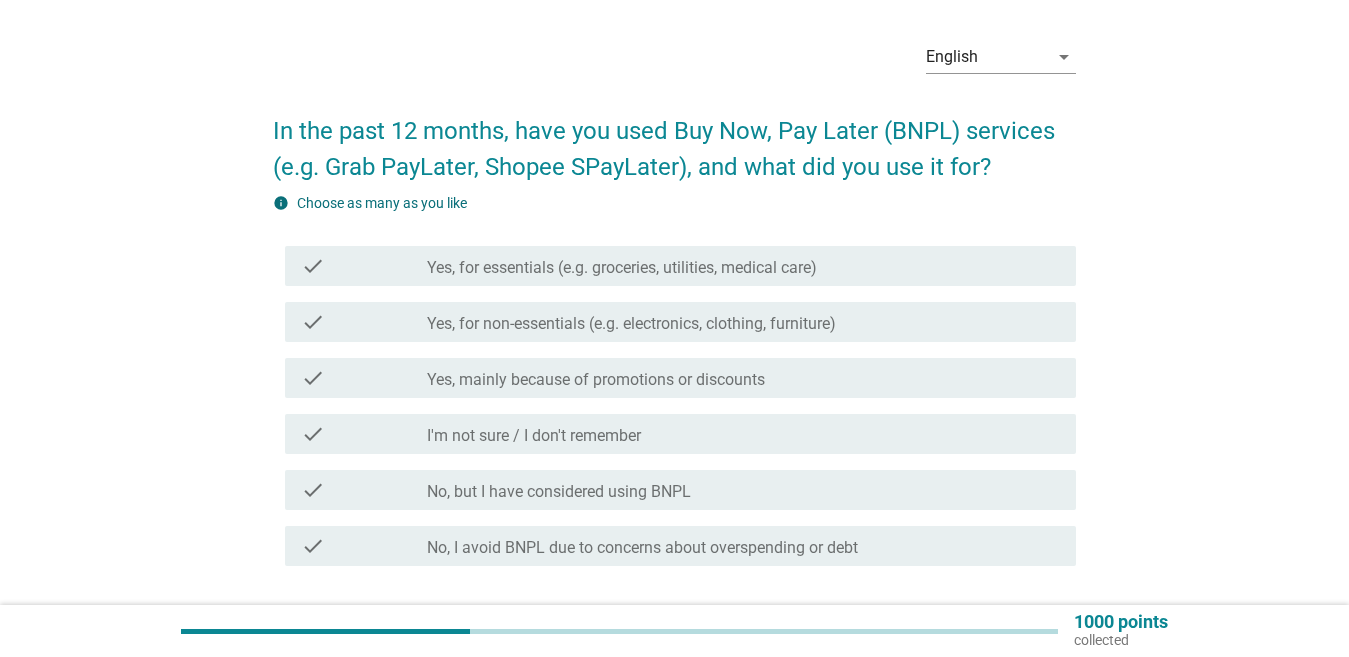 scroll, scrollTop: 100, scrollLeft: 0, axis: vertical 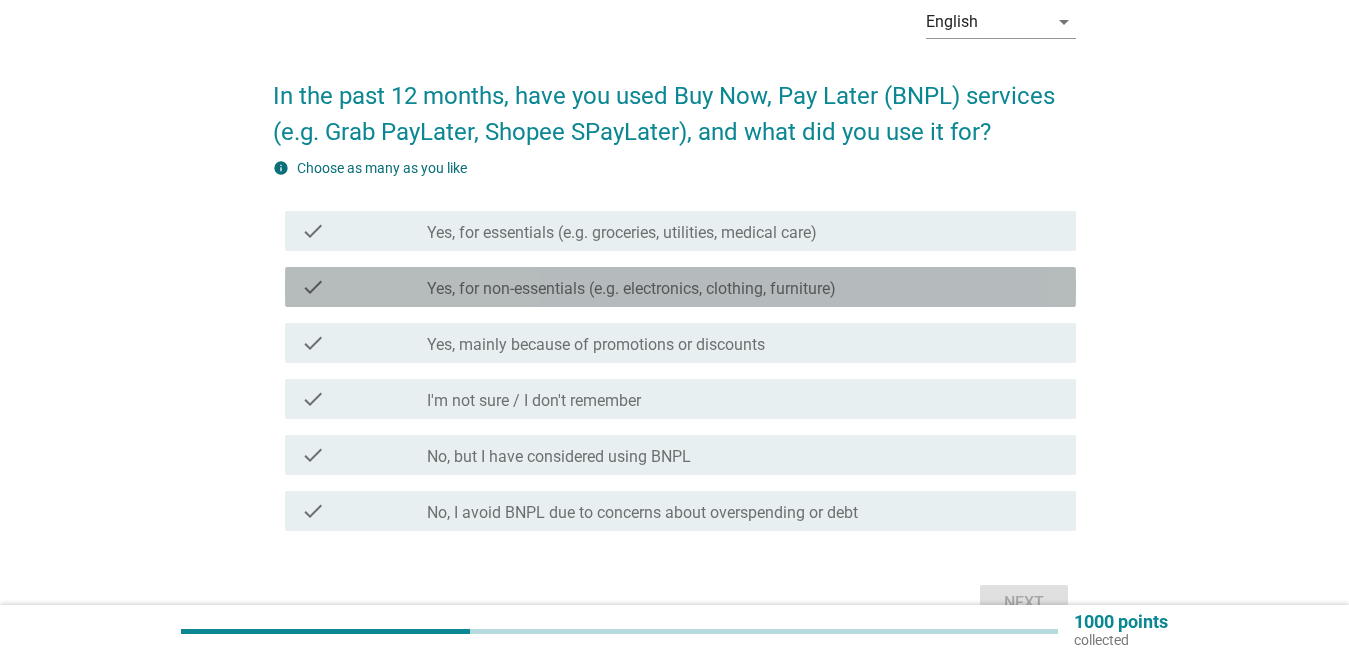 click on "Yes, for non-essentials (e.g. electronics, clothing, furniture)" at bounding box center (631, 289) 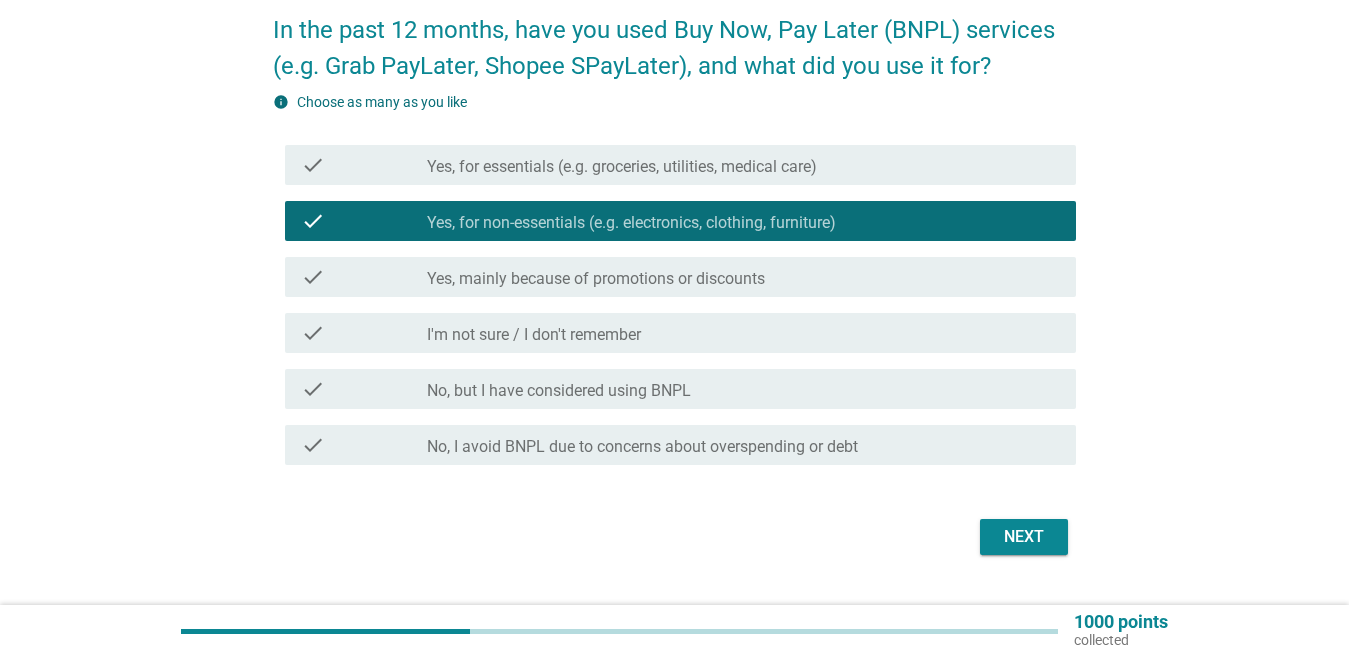 scroll, scrollTop: 200, scrollLeft: 0, axis: vertical 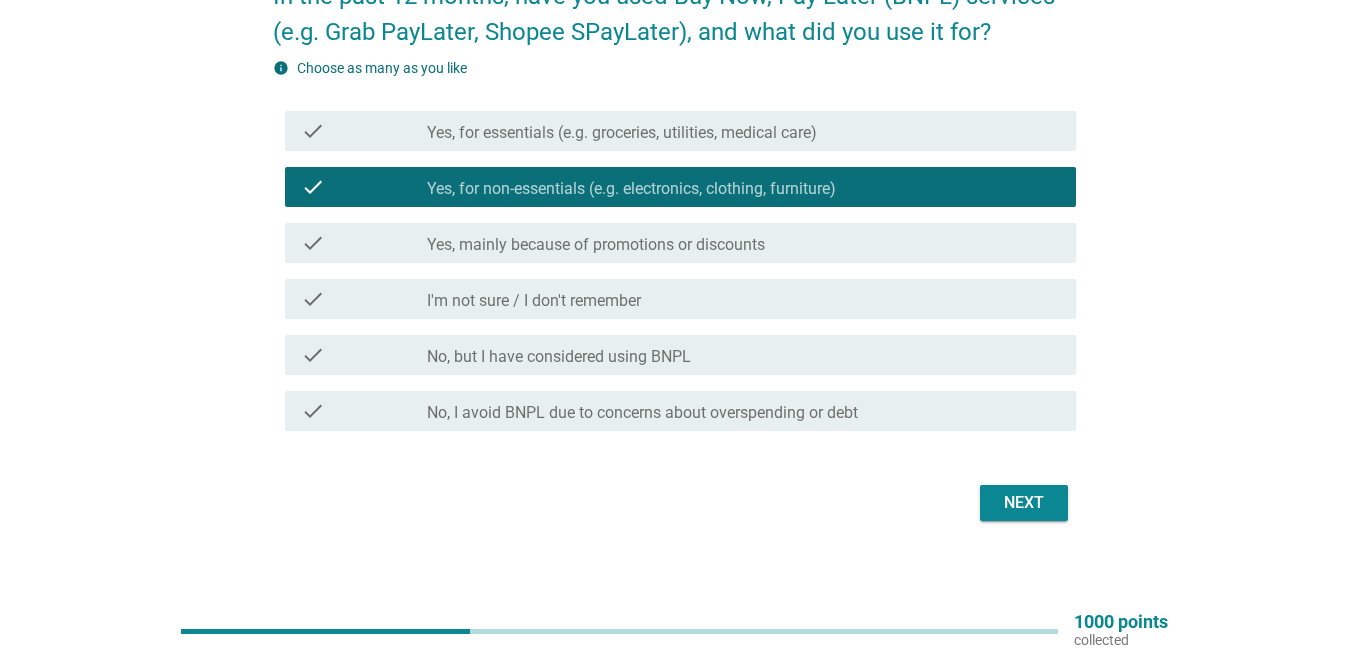 click on "Yes, mainly because of promotions or discounts" at bounding box center [596, 245] 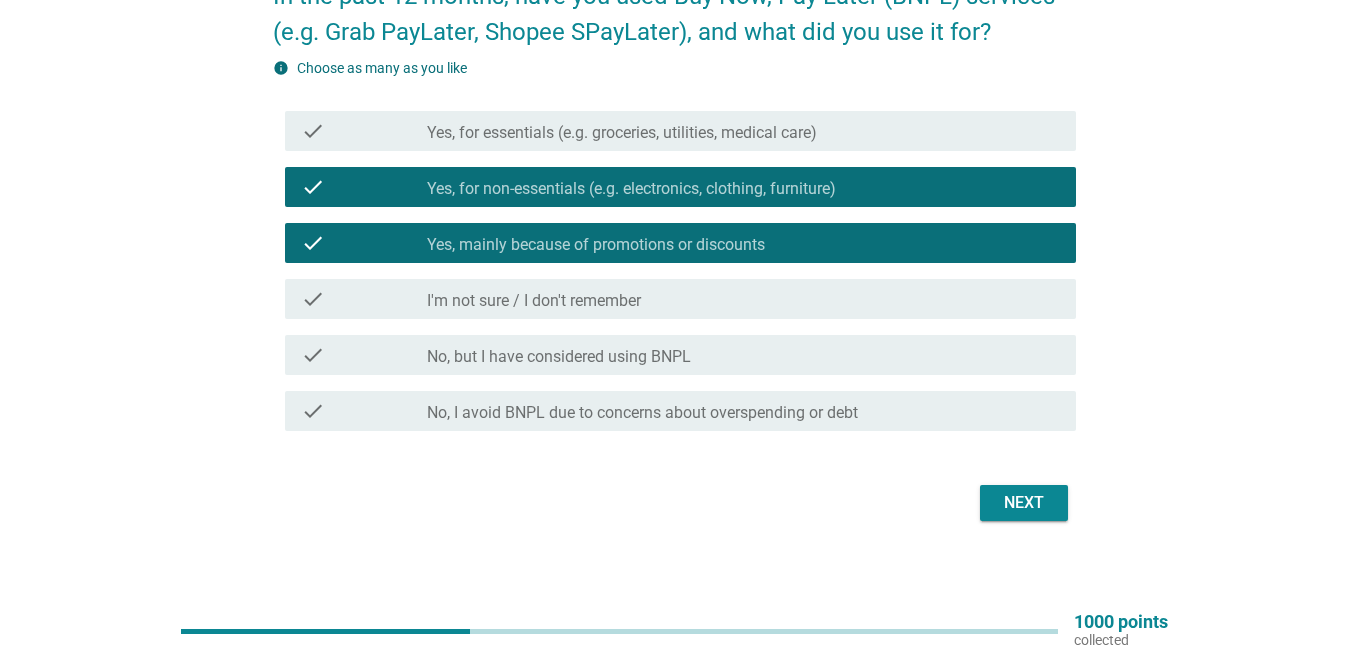 click on "Next" at bounding box center [1024, 503] 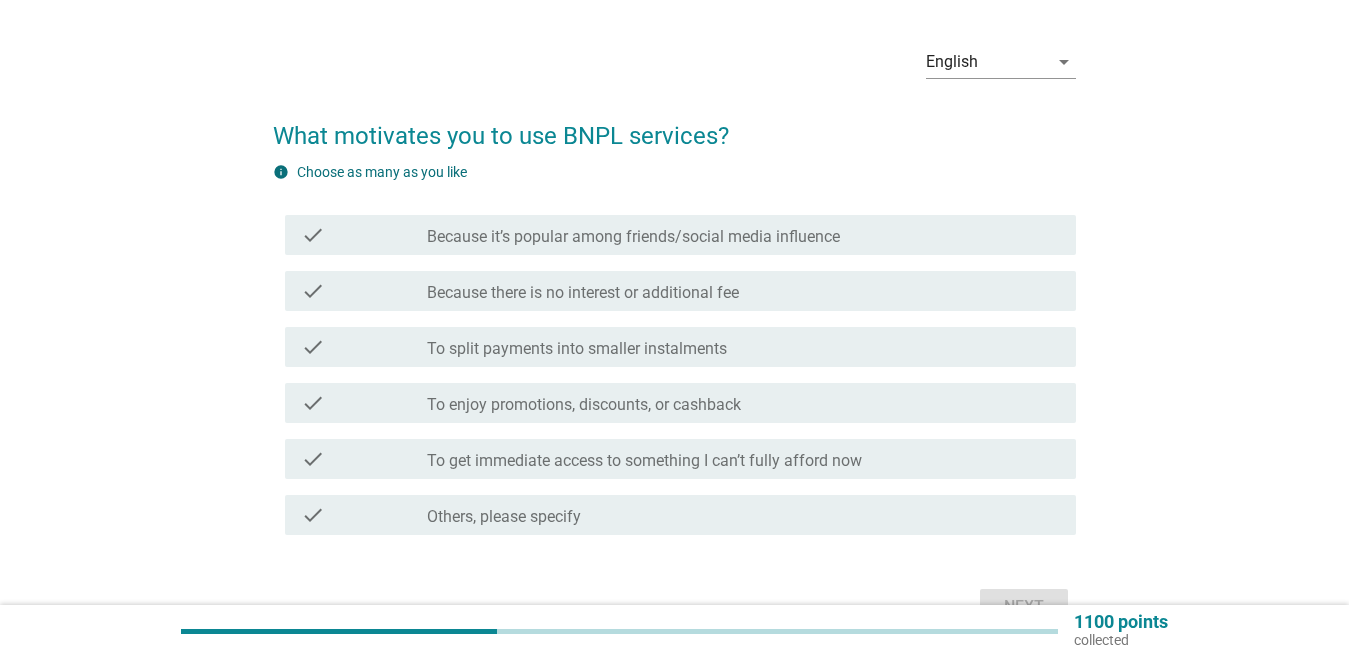 scroll, scrollTop: 100, scrollLeft: 0, axis: vertical 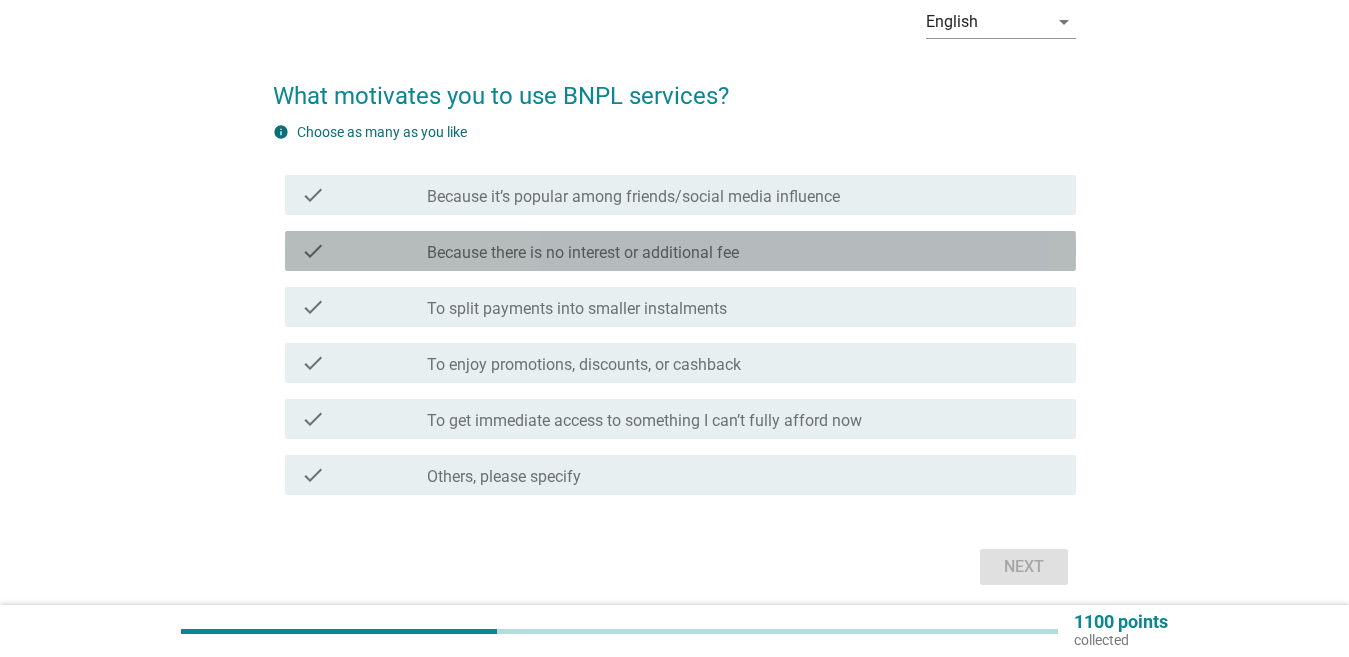 click on "Because there is no interest or additional fee" at bounding box center [583, 253] 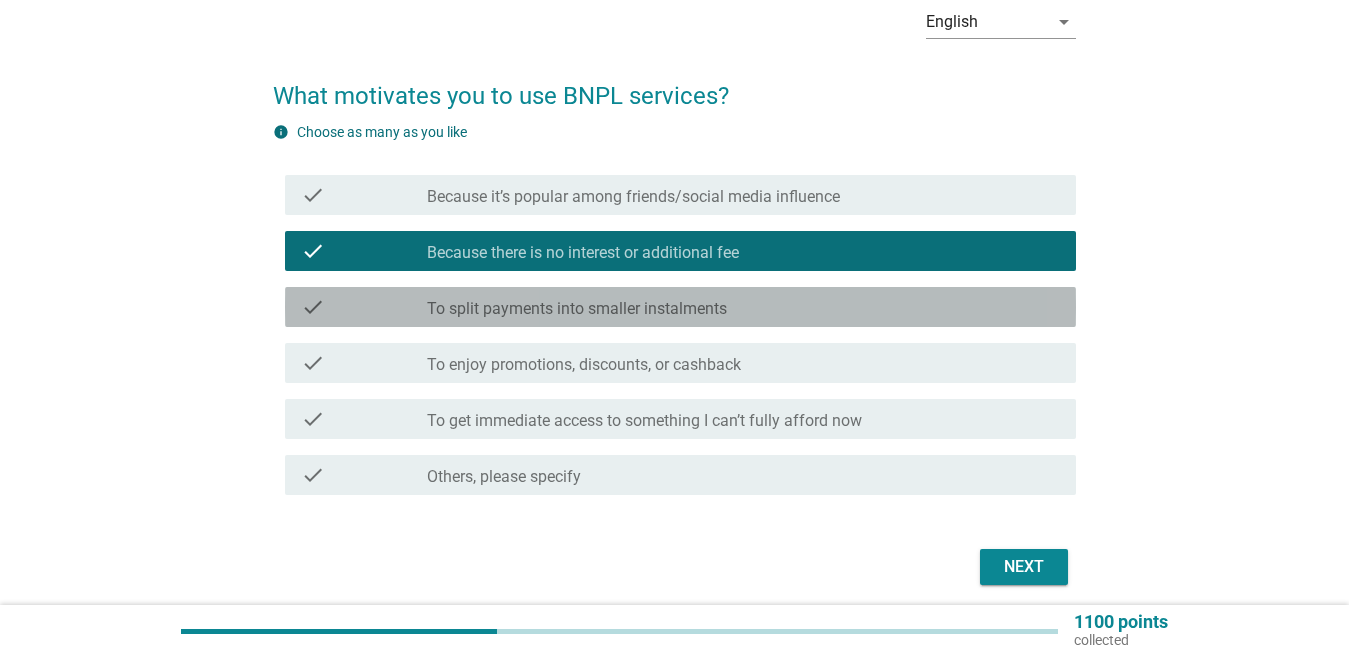 click on "To split payments into smaller instalments" at bounding box center (577, 309) 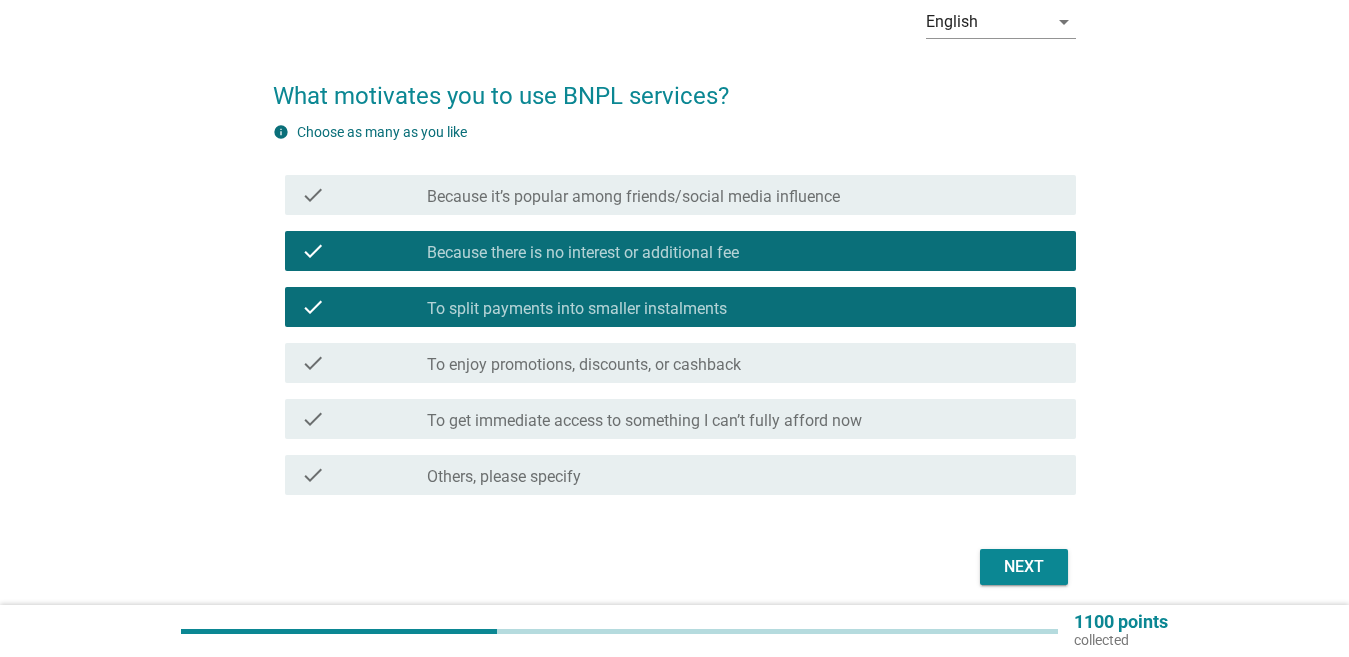 click on "Next" at bounding box center [1024, 567] 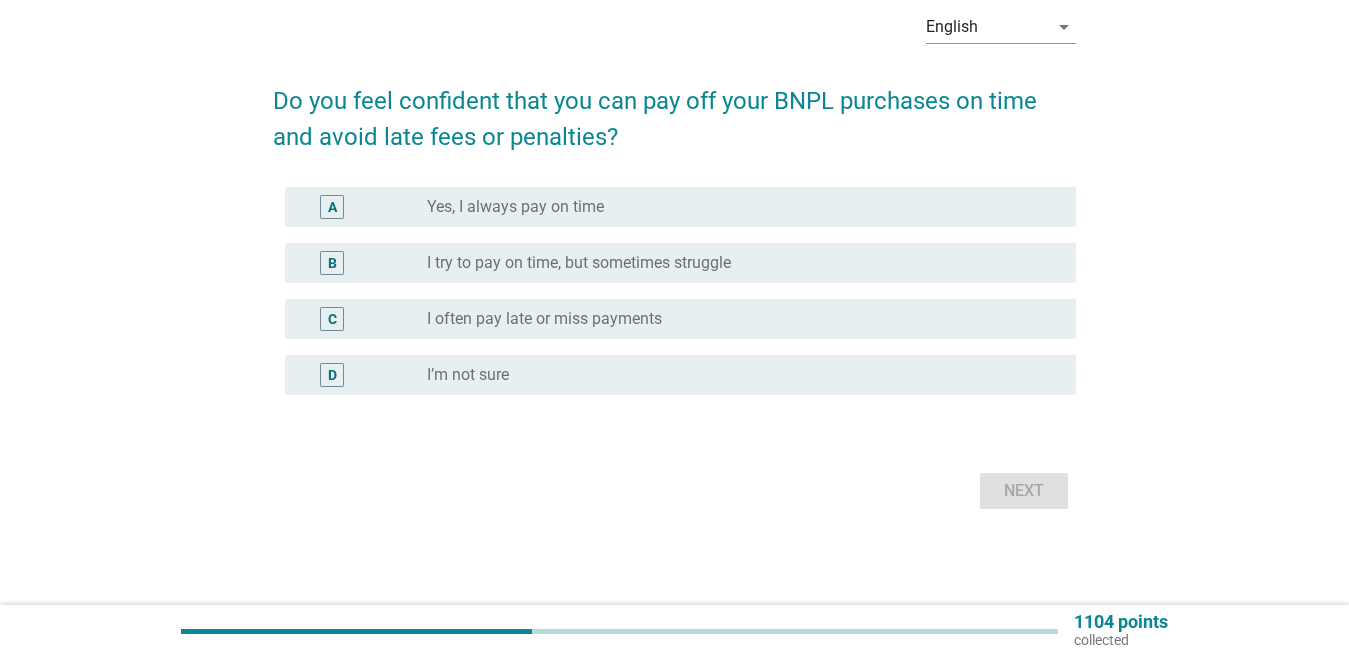 scroll, scrollTop: 0, scrollLeft: 0, axis: both 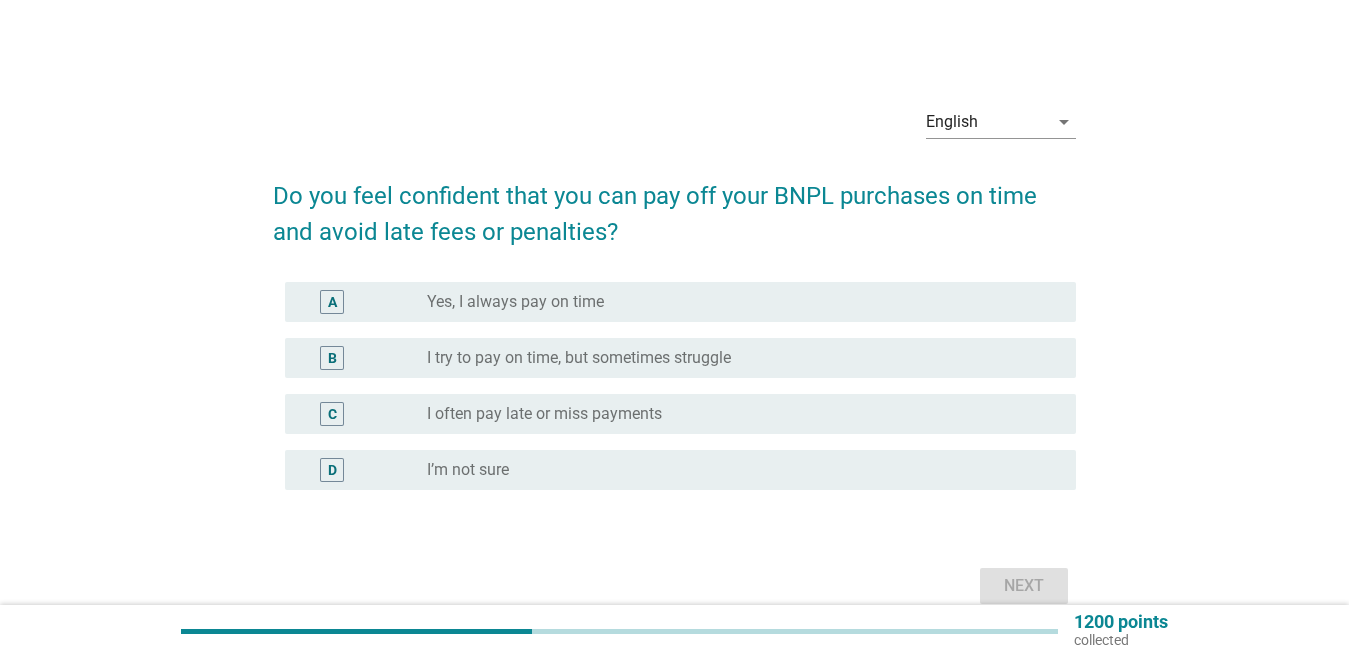 click on "Yes, I always pay on time" at bounding box center (515, 302) 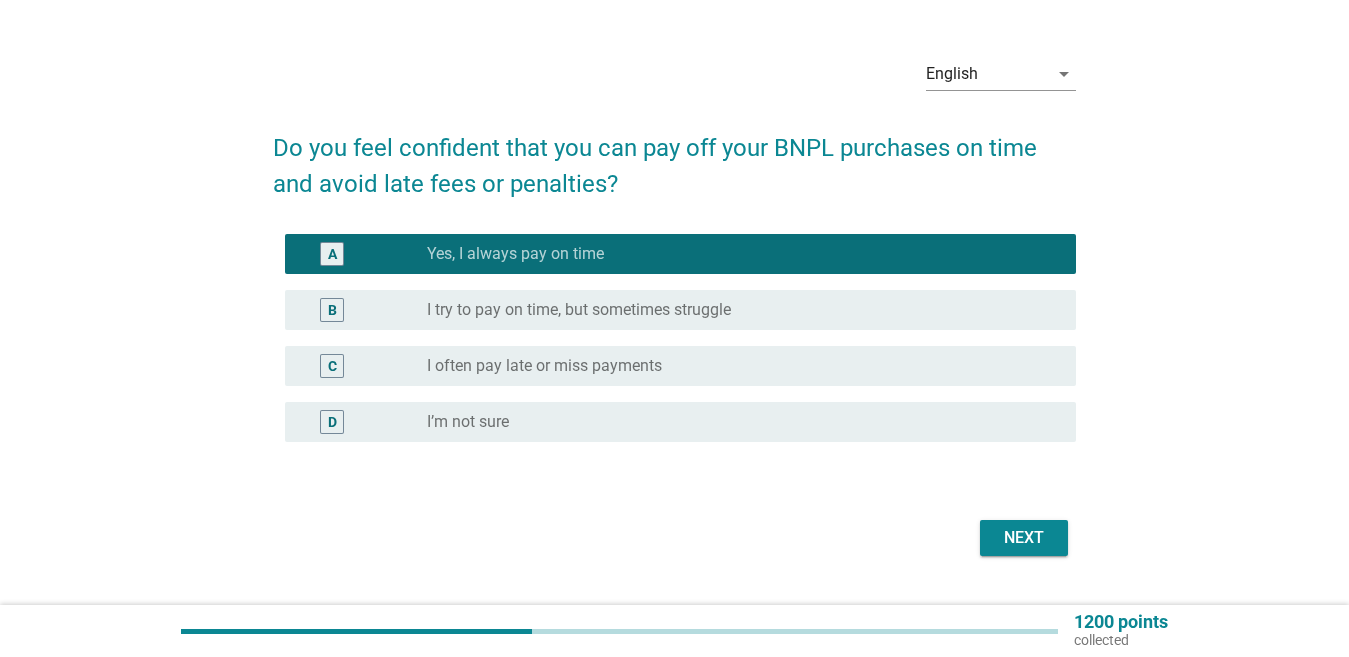 scroll, scrollTop: 95, scrollLeft: 0, axis: vertical 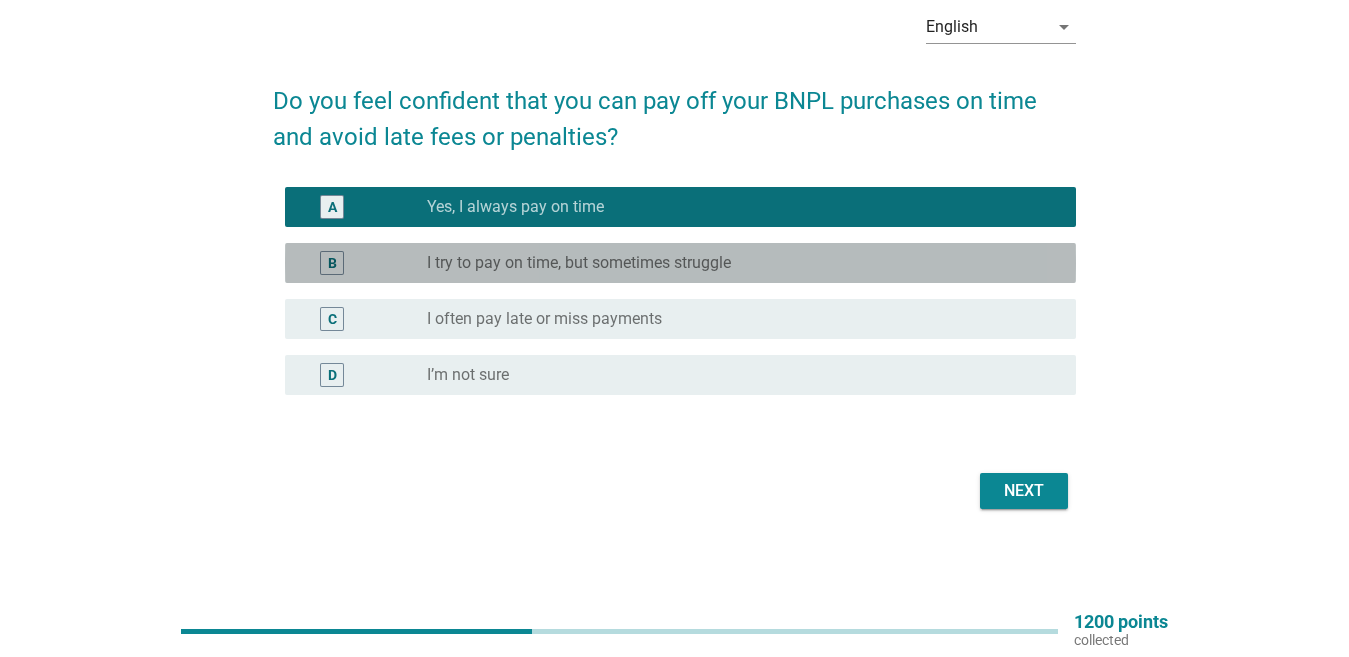 click on "radio_button_unchecked I try to pay on time, but sometimes struggle" at bounding box center [735, 263] 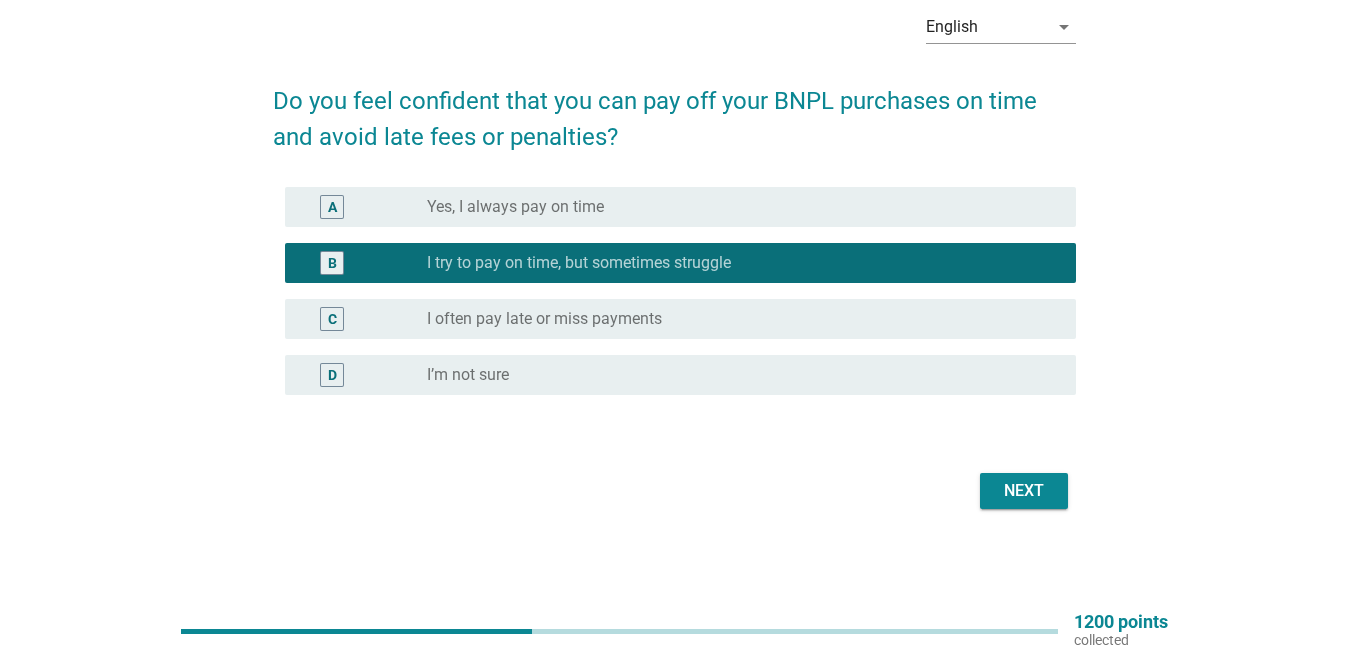 click on "Next" at bounding box center [1024, 491] 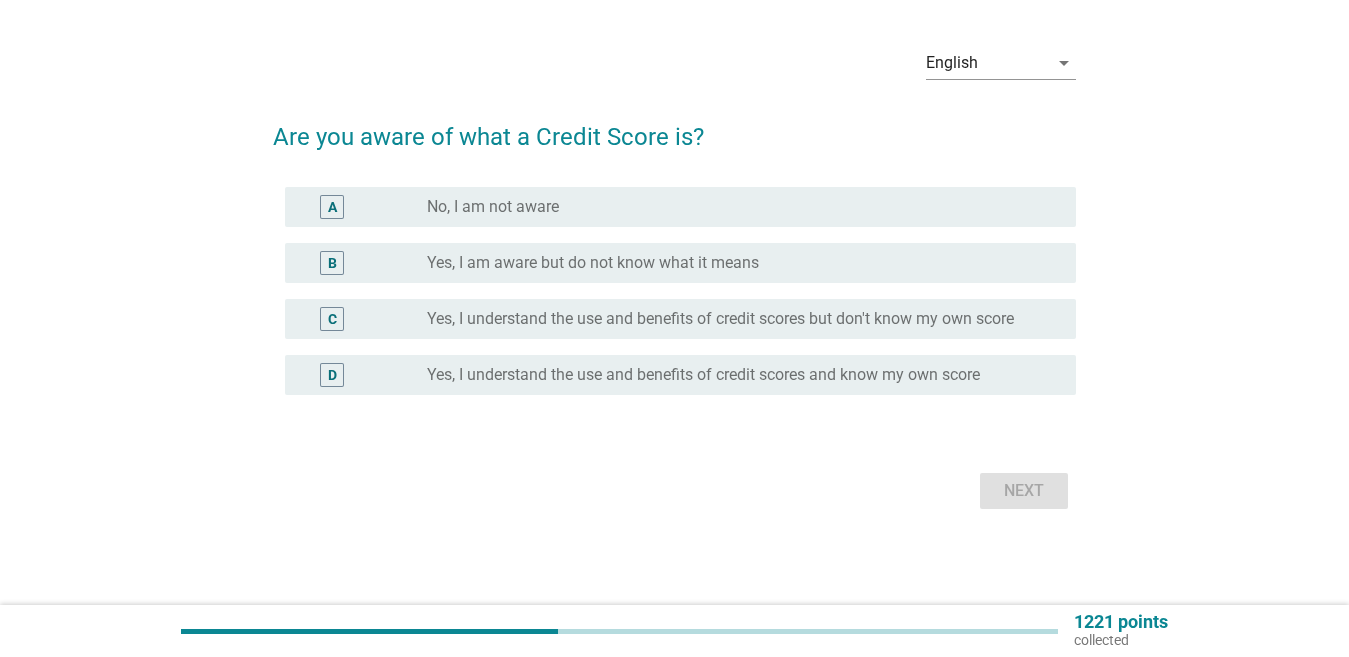 scroll, scrollTop: 0, scrollLeft: 0, axis: both 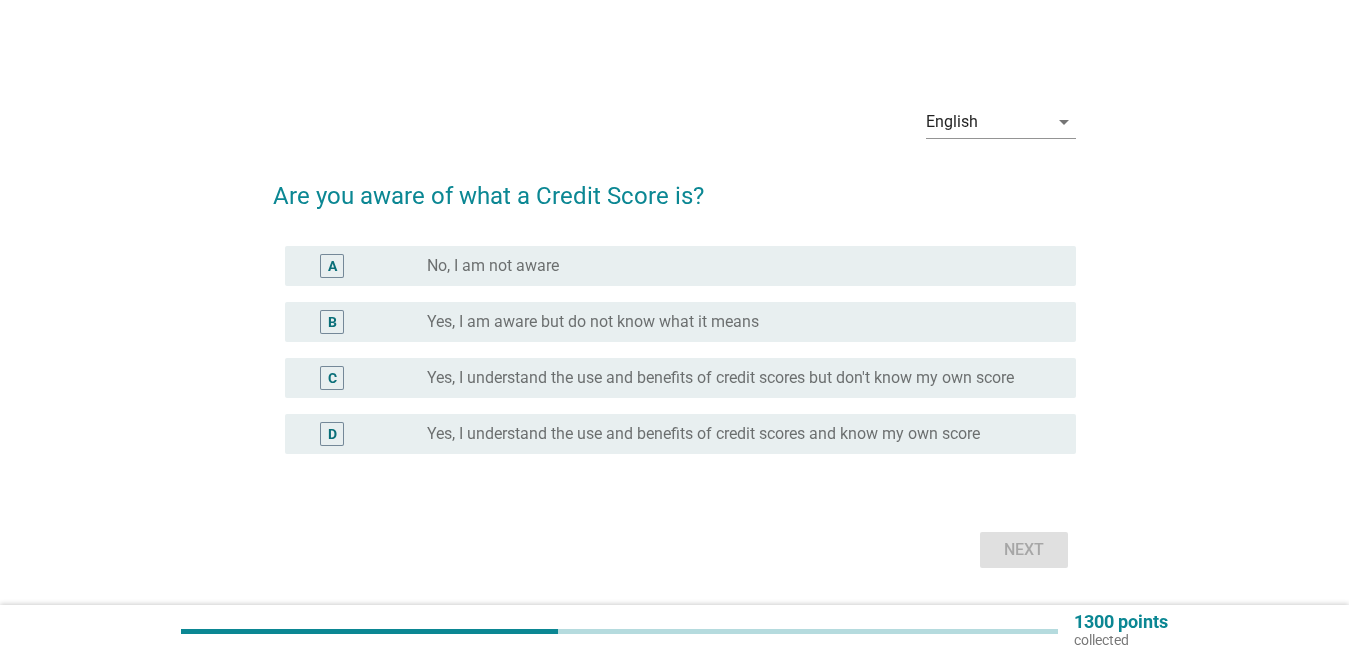 click on "Yes, I am aware but do not know what it means" at bounding box center [593, 322] 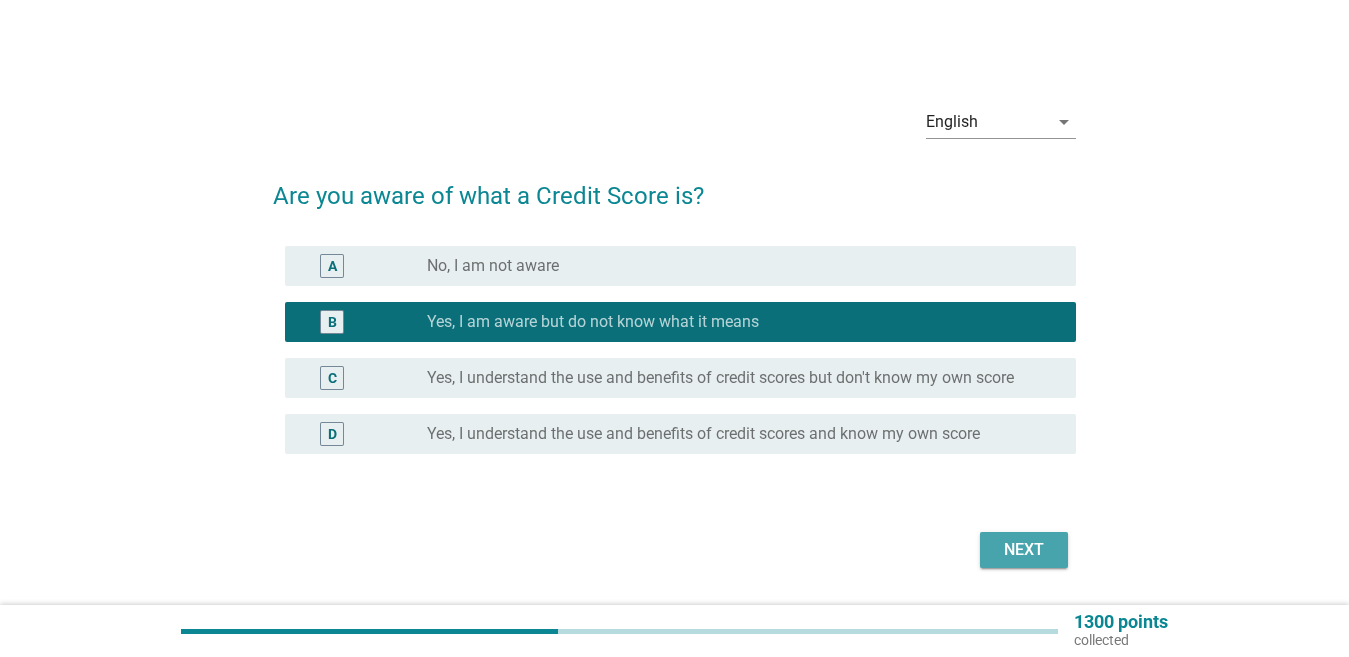 click on "Next" at bounding box center (1024, 550) 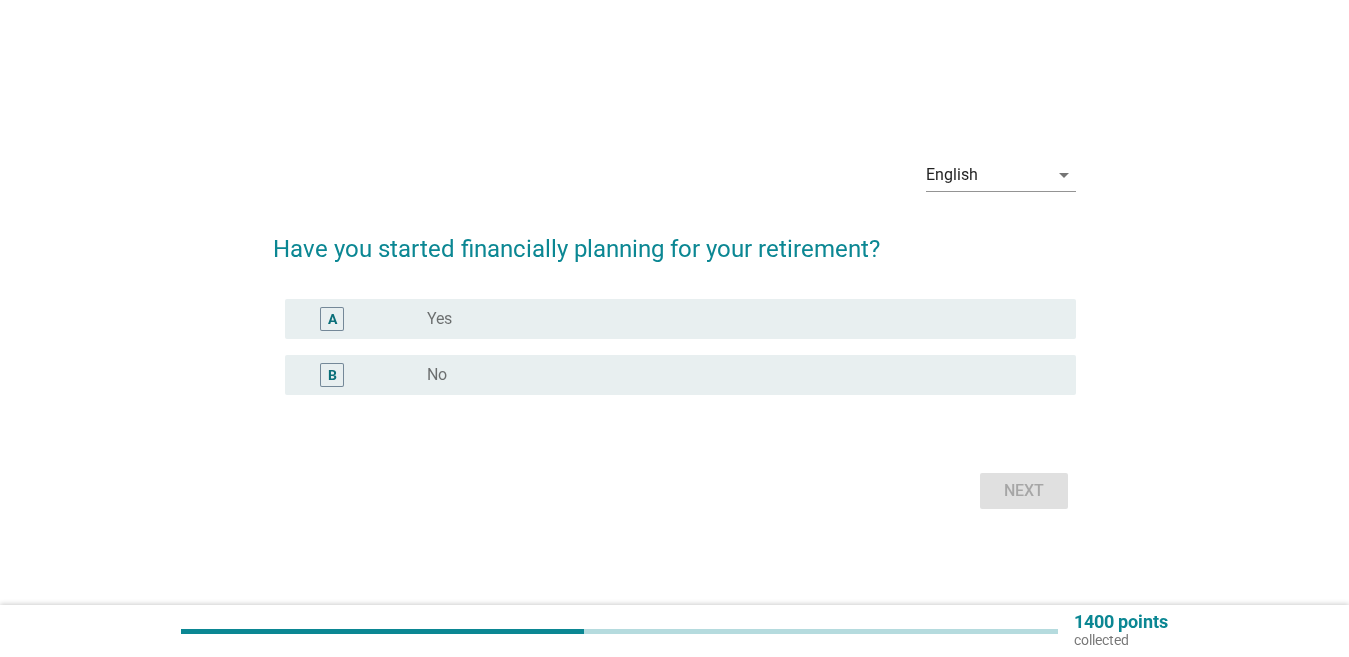 click on "radio_button_unchecked No" at bounding box center (735, 375) 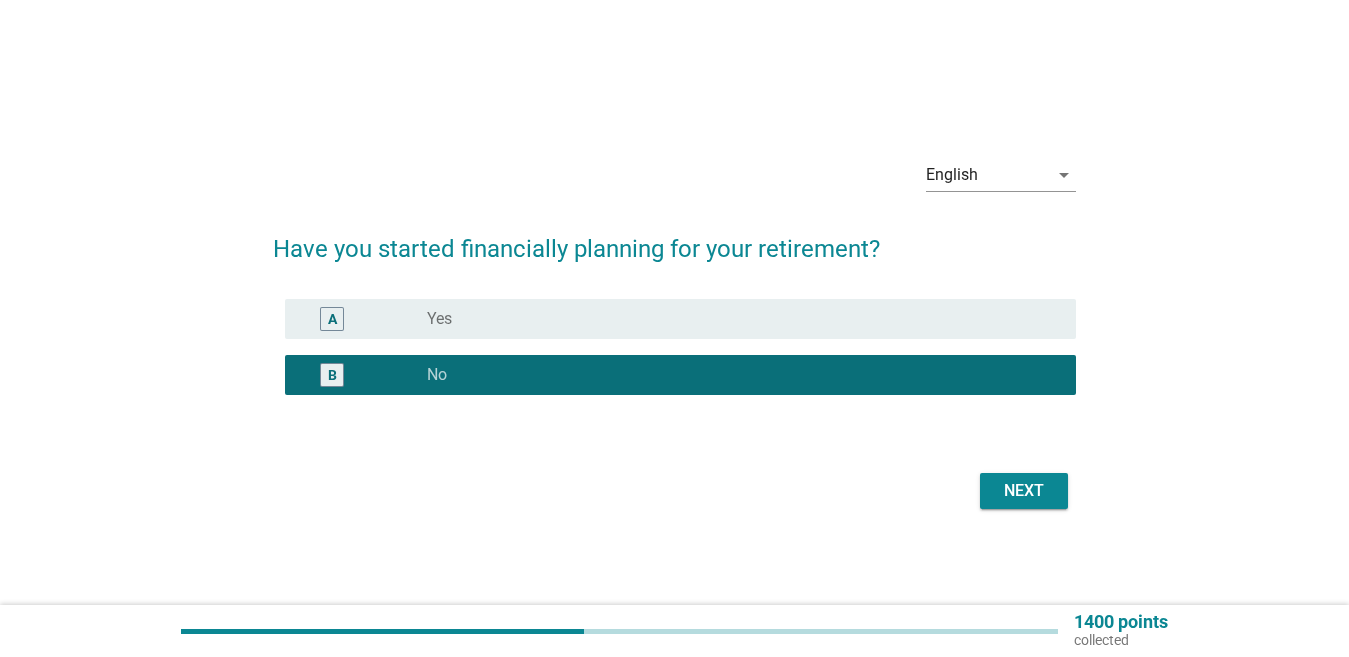 click on "Next" at bounding box center (1024, 491) 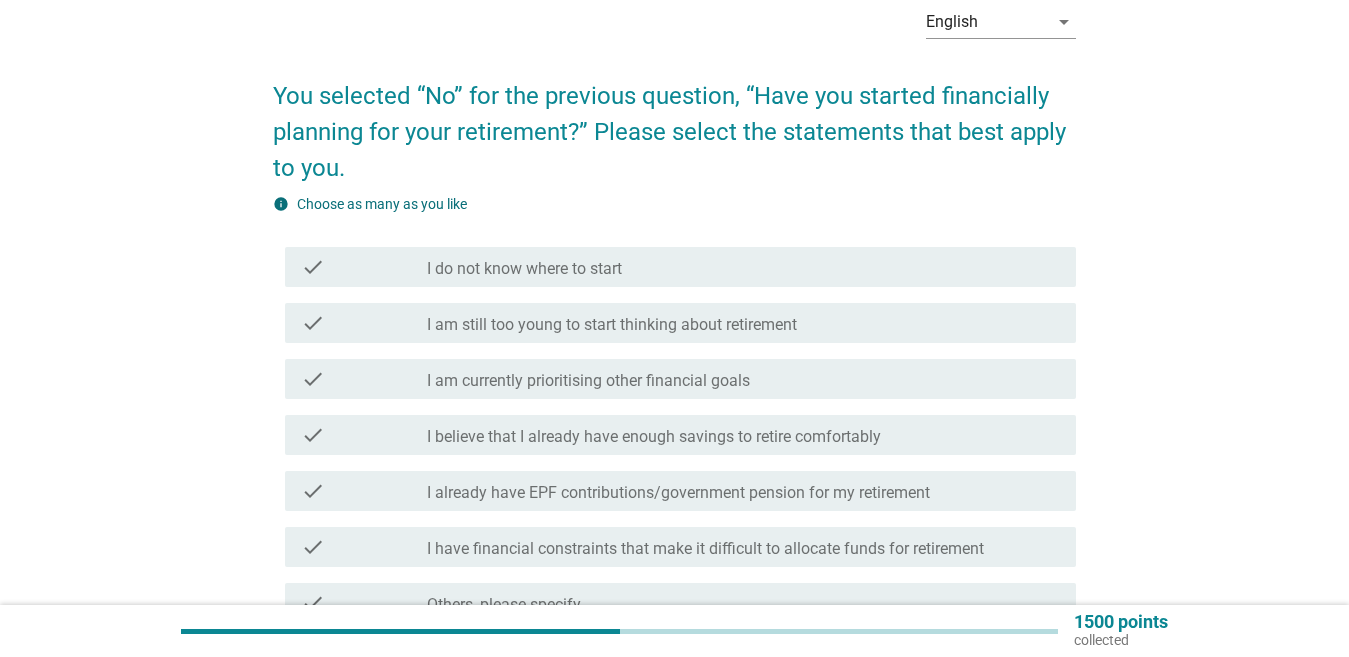 scroll, scrollTop: 200, scrollLeft: 0, axis: vertical 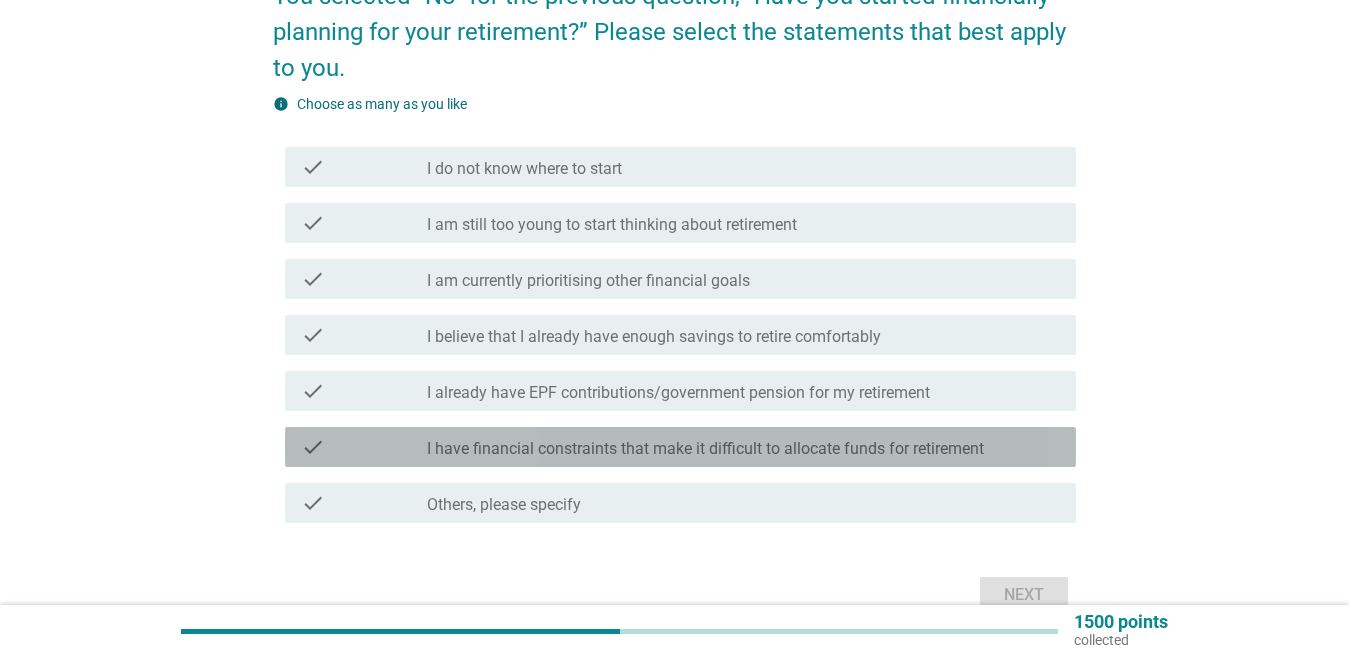 click on "I have financial constraints that make it difficult to allocate funds for retirement" at bounding box center [705, 449] 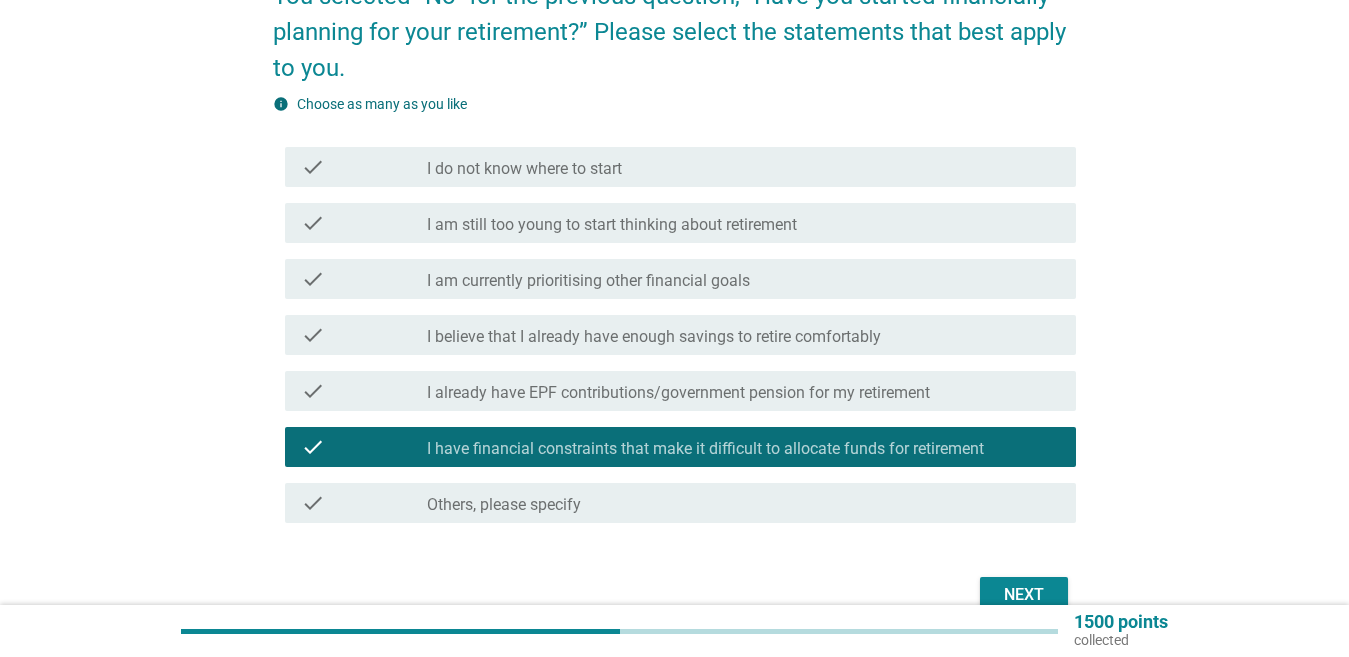 click on "Next" at bounding box center [1024, 595] 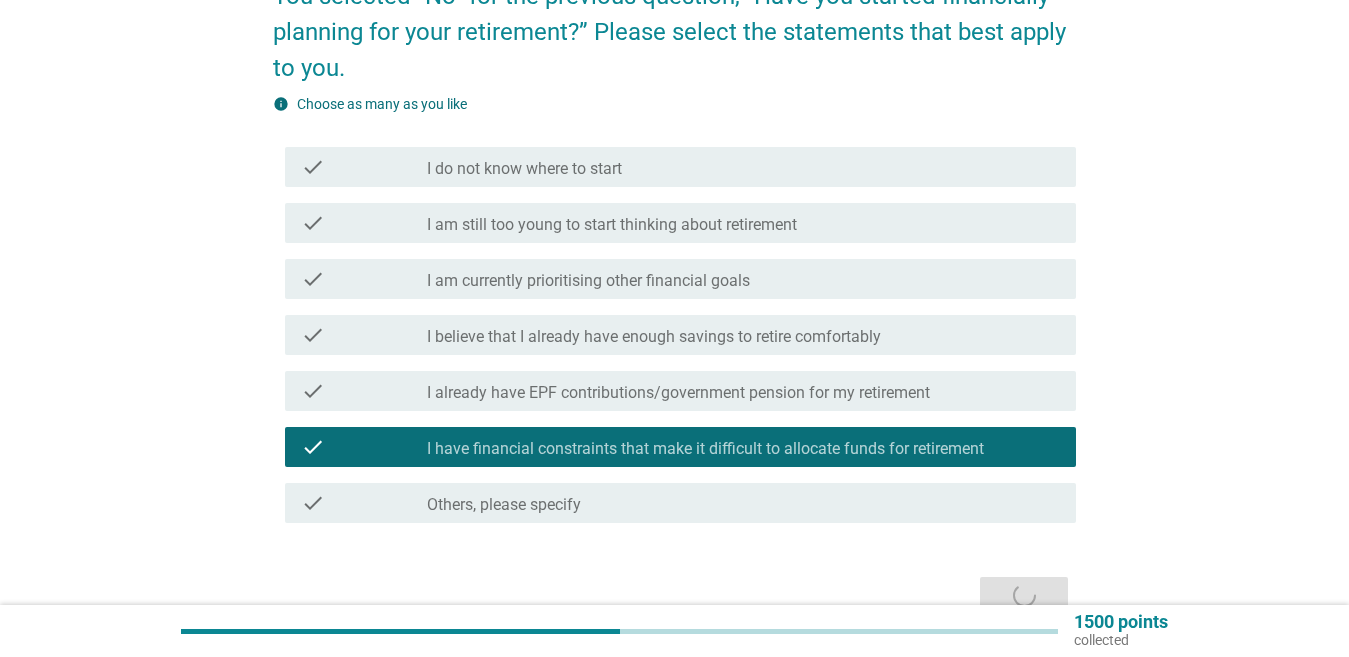 scroll, scrollTop: 0, scrollLeft: 0, axis: both 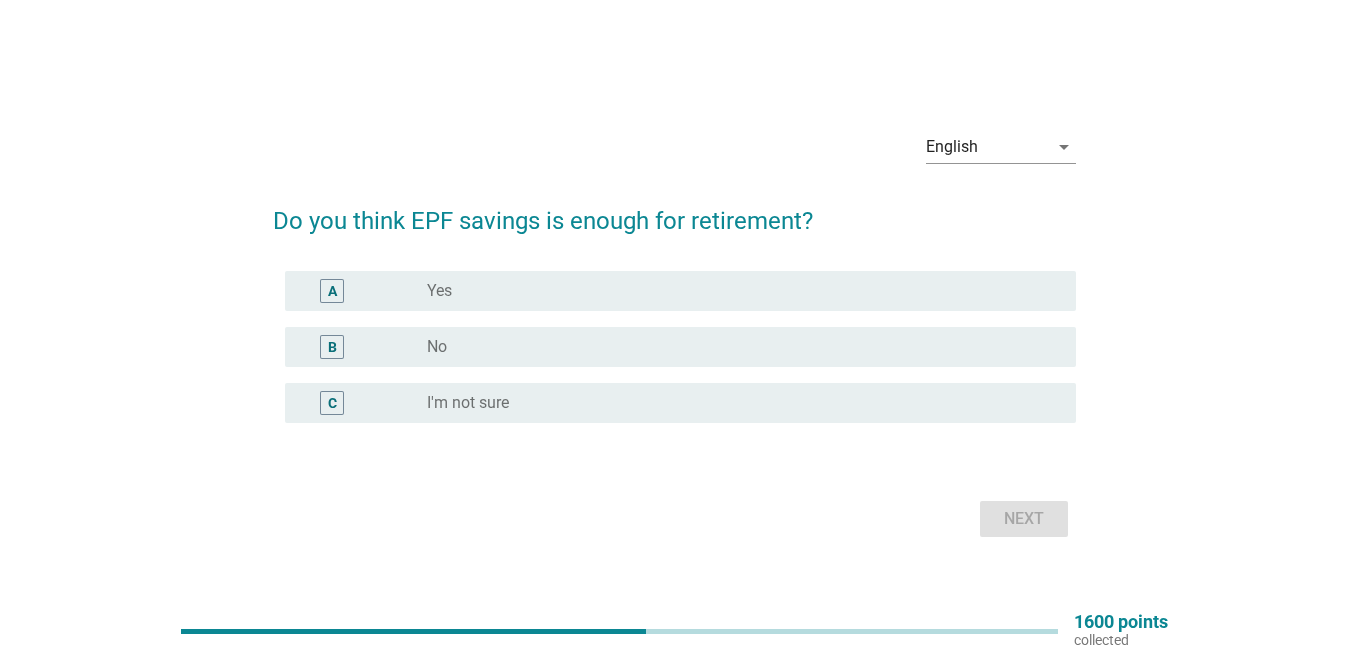 click on "radio_button_unchecked No" at bounding box center (735, 347) 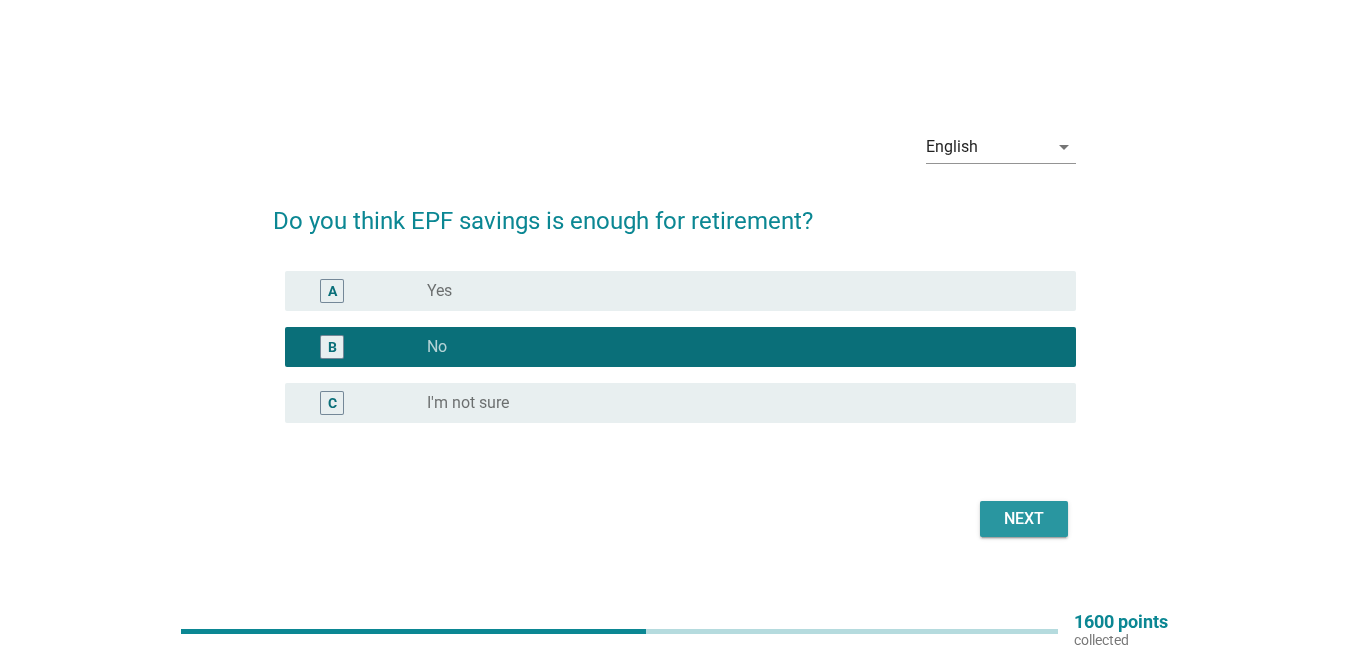 click on "Next" at bounding box center (1024, 519) 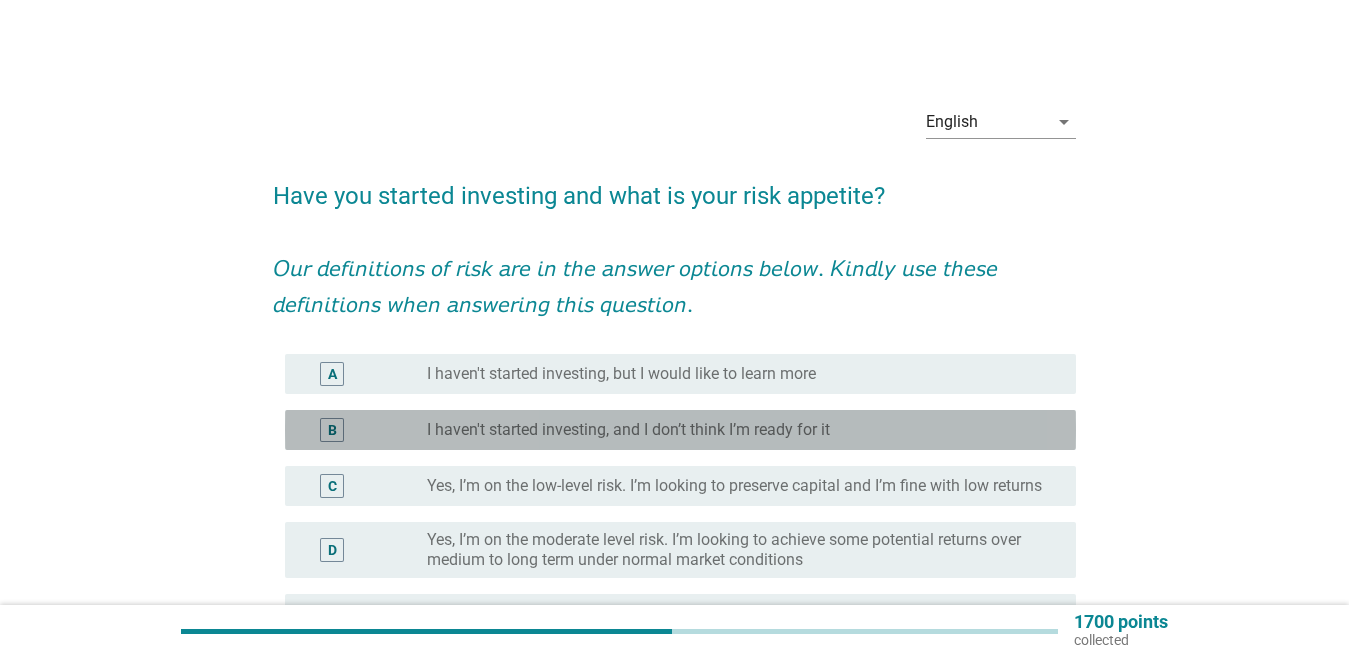 click on "I haven't started investing, and I don’t think I’m ready for it" at bounding box center (628, 430) 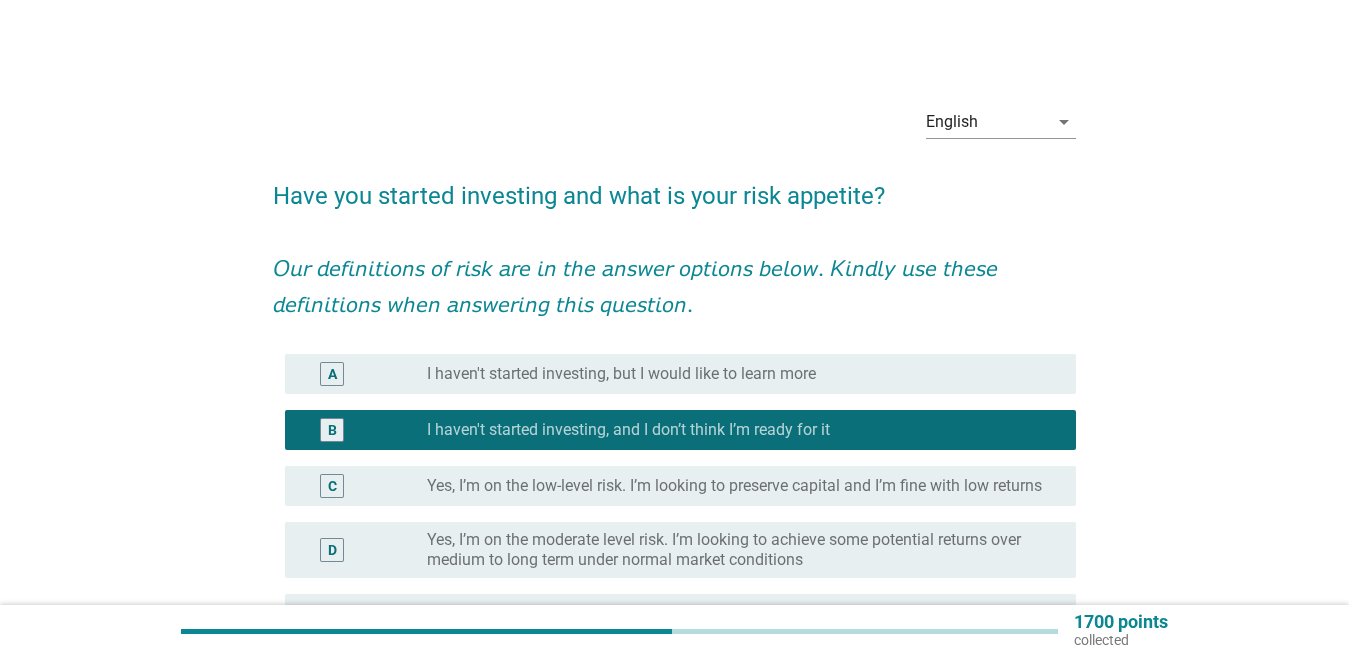 click on "I haven't started investing, but I would like to learn more" at bounding box center [621, 374] 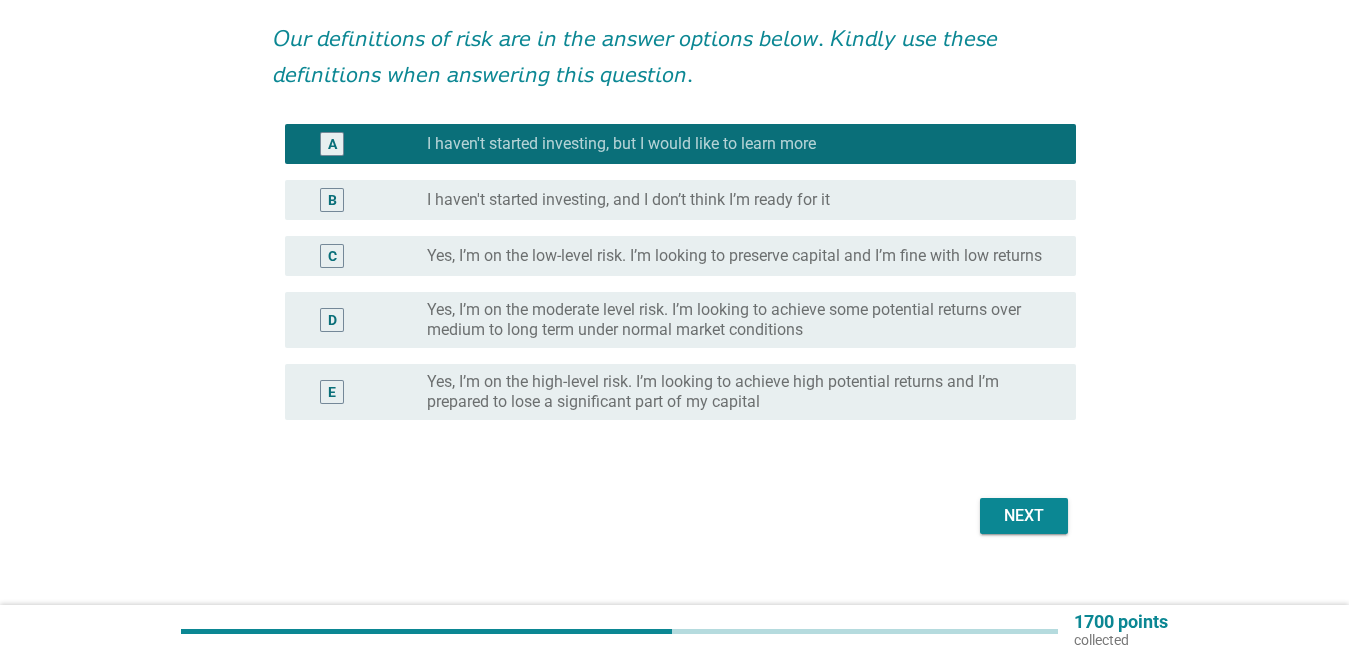 scroll, scrollTop: 255, scrollLeft: 0, axis: vertical 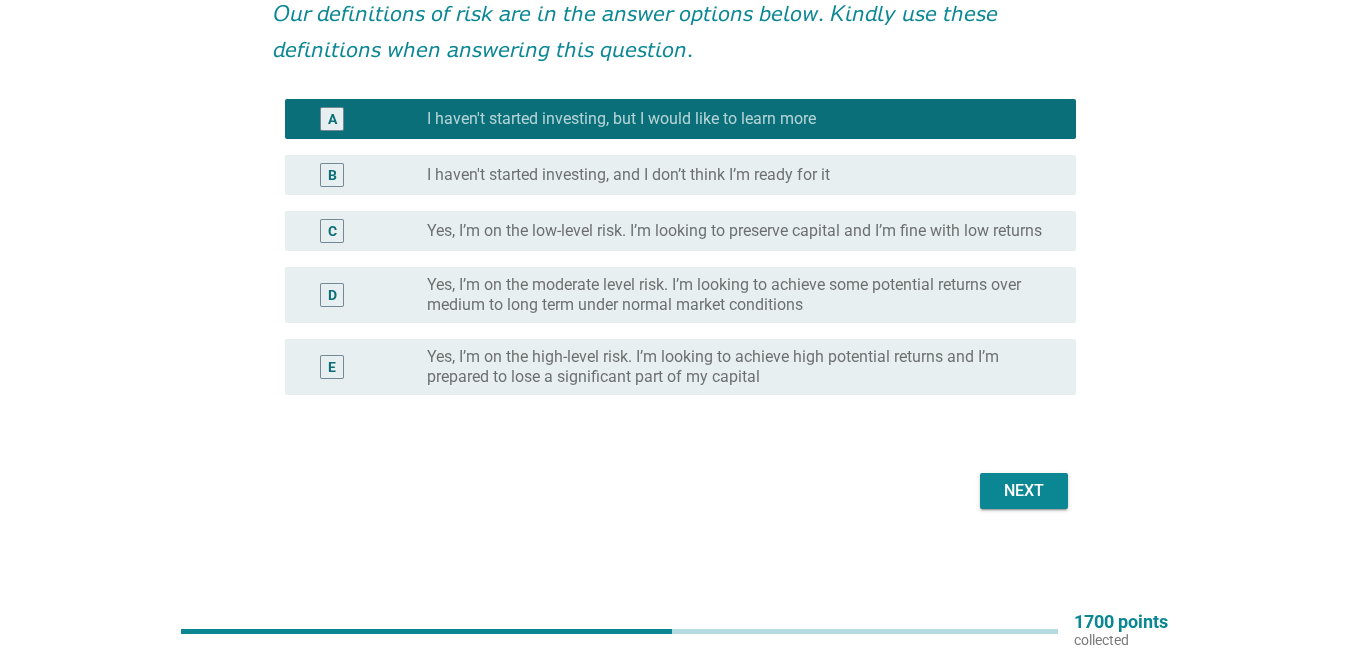 click on "Next" at bounding box center [1024, 491] 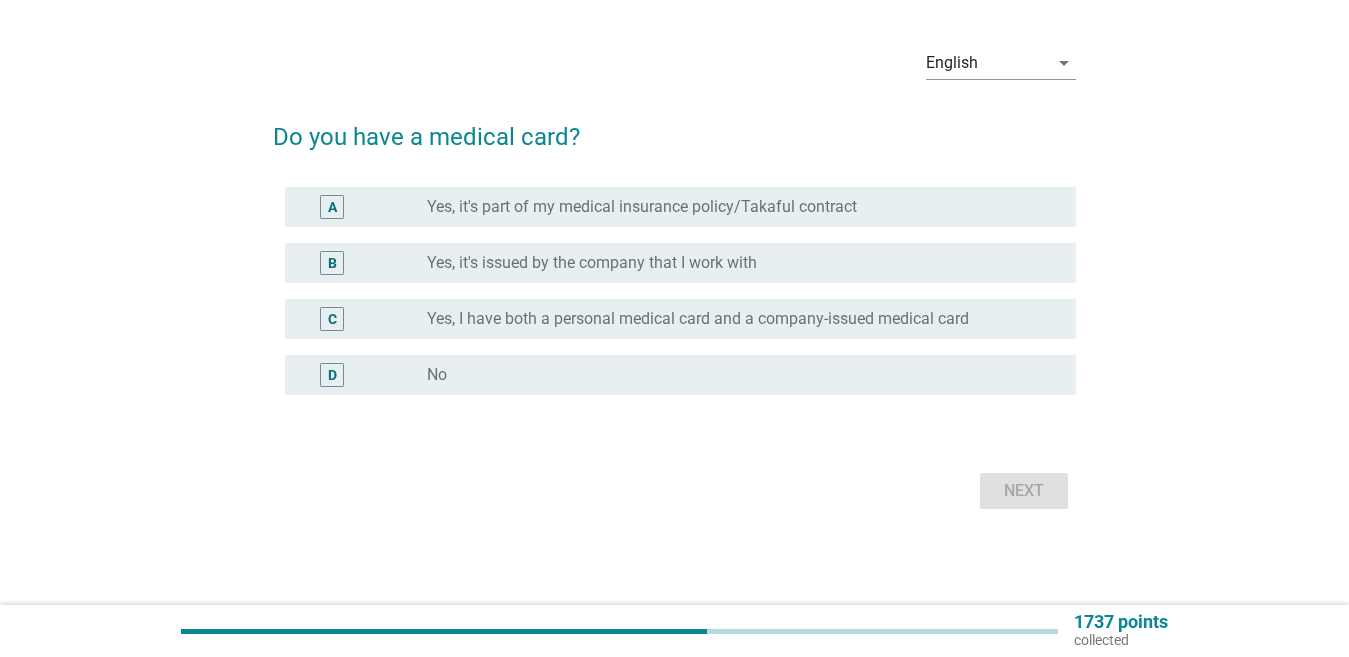 scroll, scrollTop: 0, scrollLeft: 0, axis: both 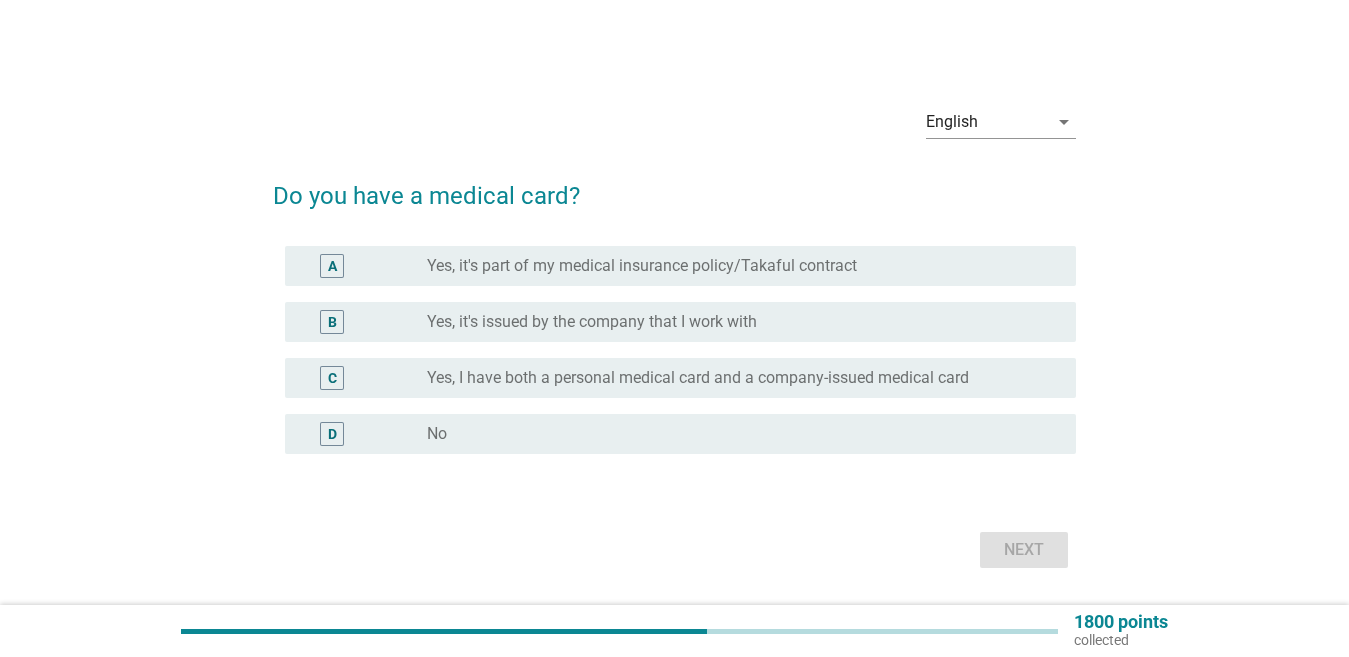 click on "Yes, it's part of my medical insurance policy/Takaful contract" at bounding box center (642, 266) 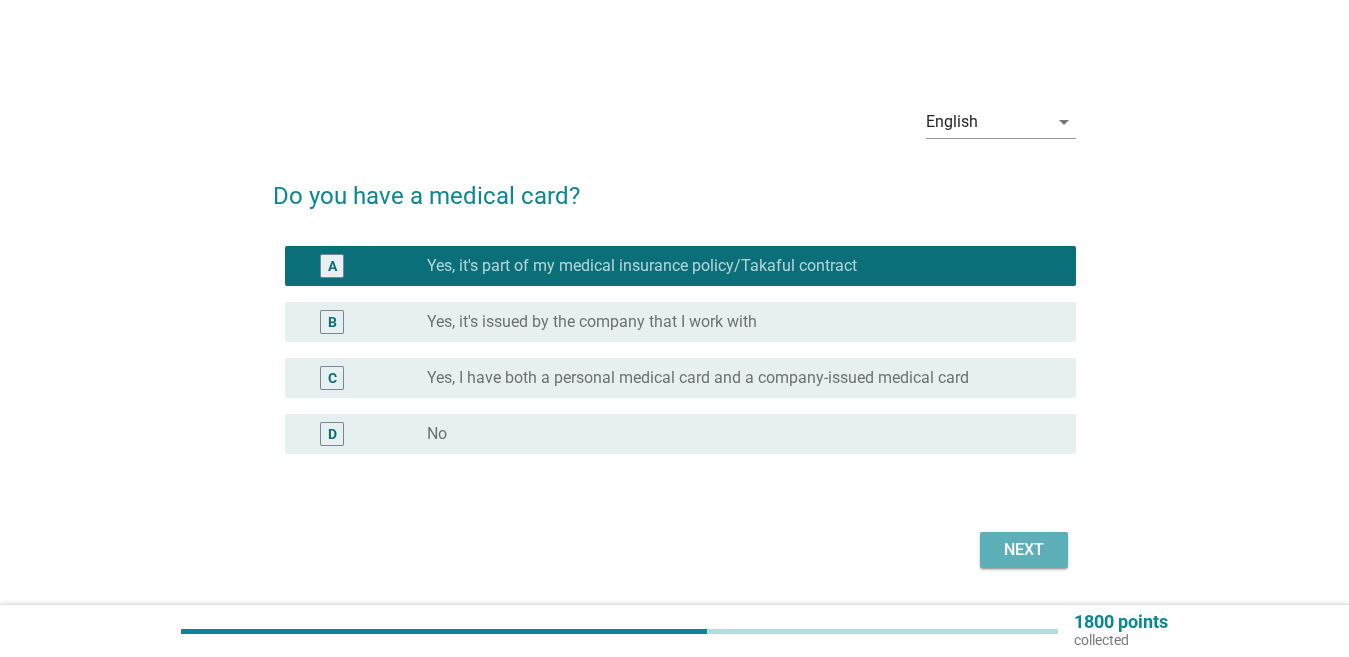 click on "Next" at bounding box center [1024, 550] 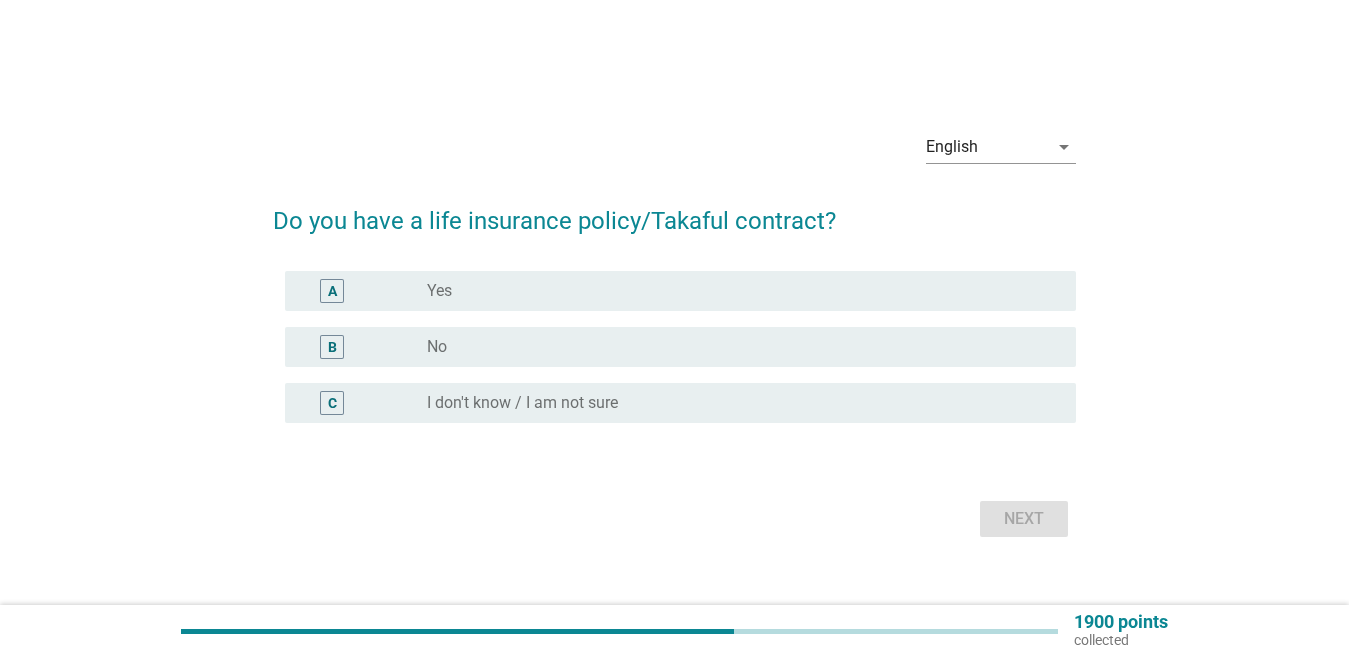 click on "radio_button_unchecked Yes" at bounding box center (735, 291) 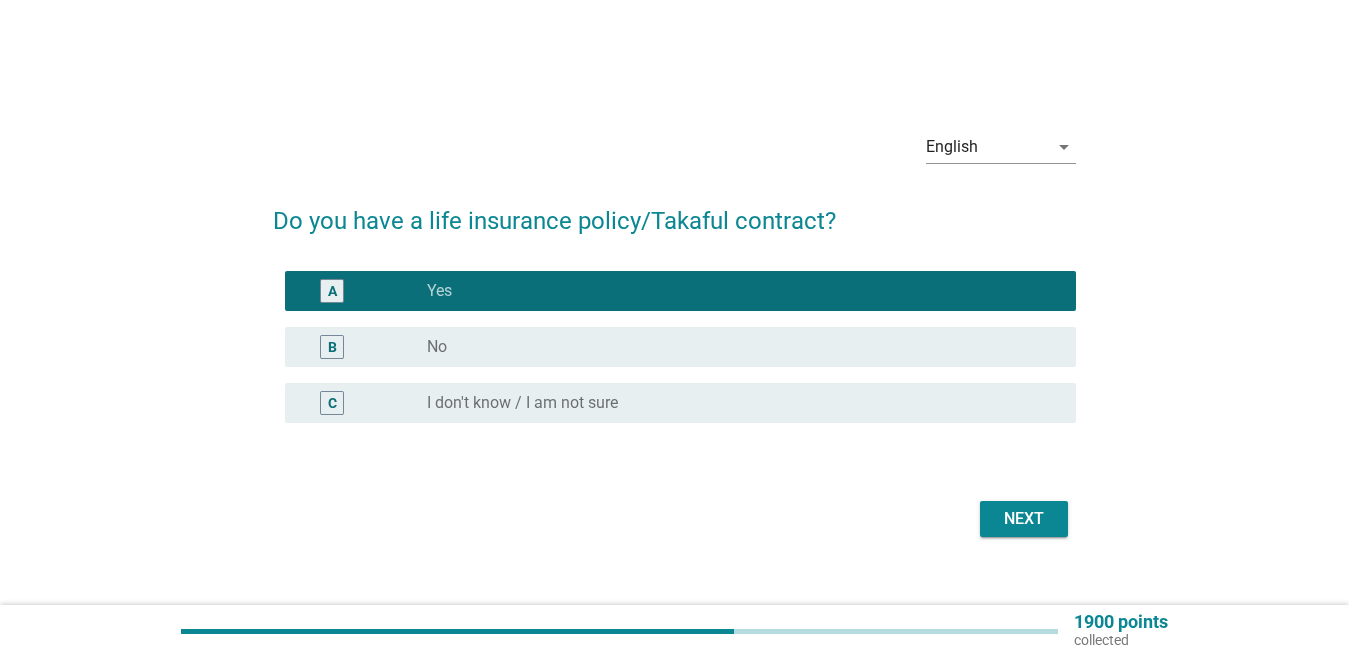 click on "Next" at bounding box center (1024, 519) 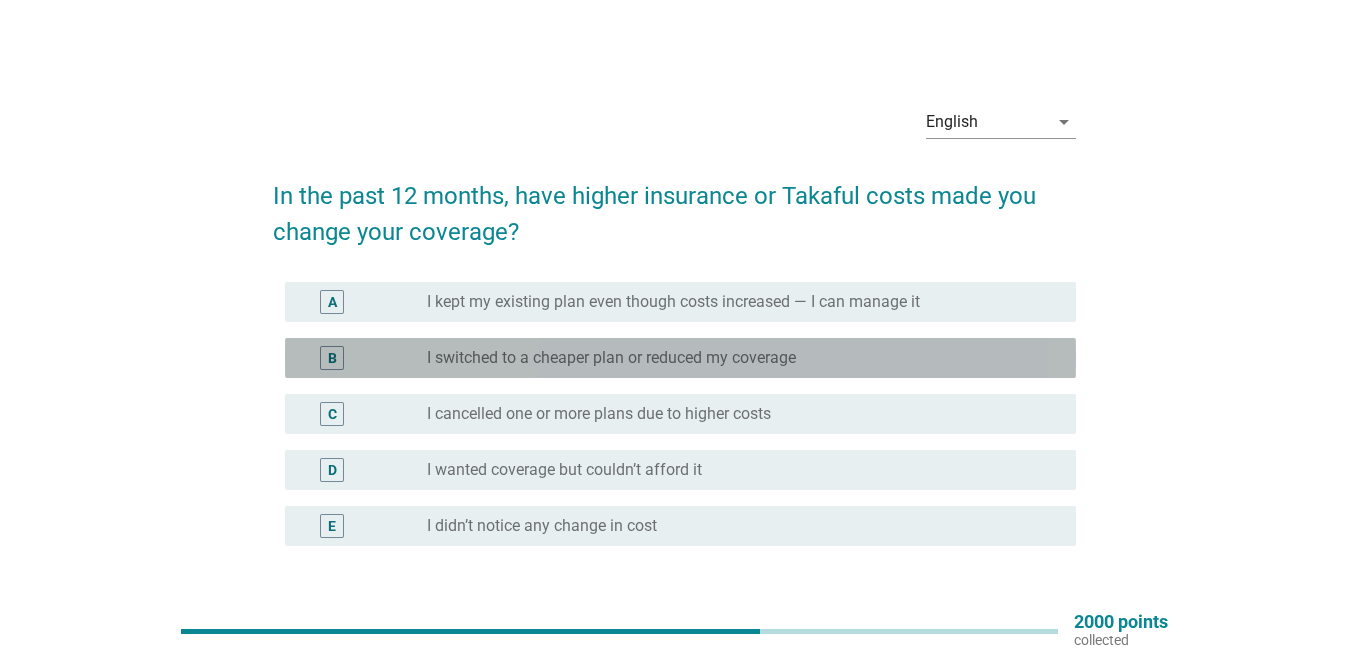 click on "I switched to a cheaper plan or reduced my coverage" at bounding box center (611, 358) 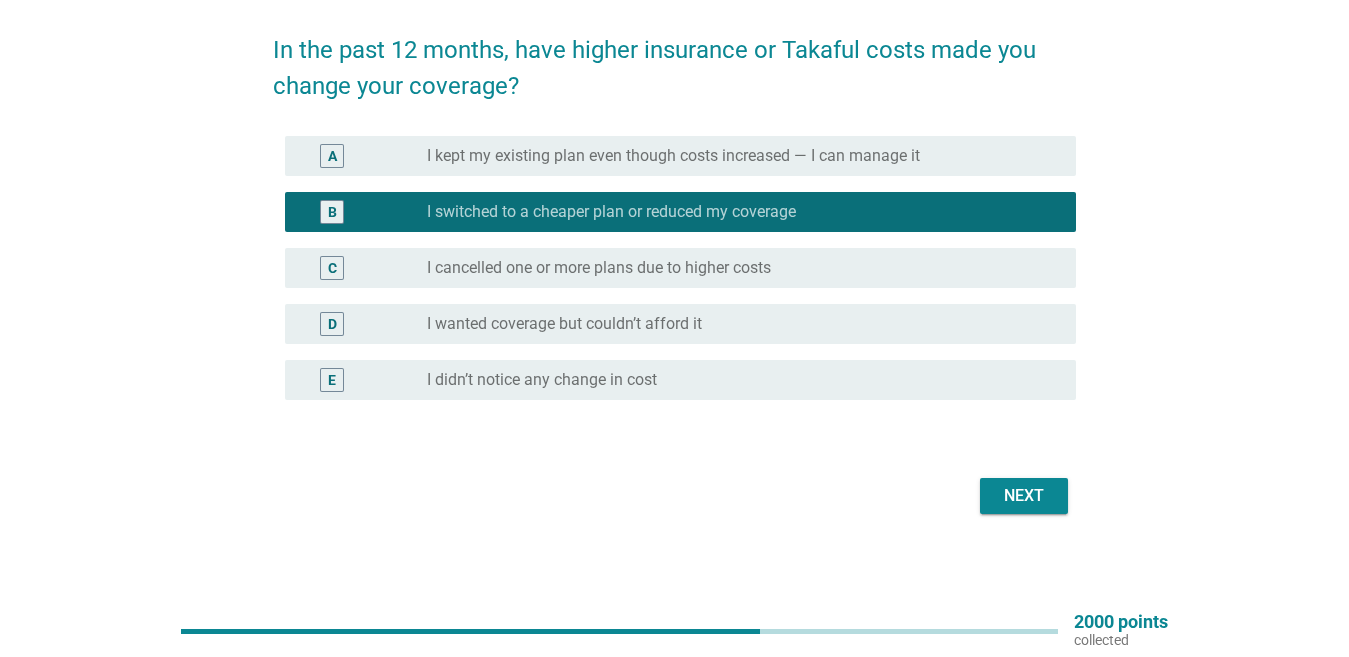 scroll, scrollTop: 151, scrollLeft: 0, axis: vertical 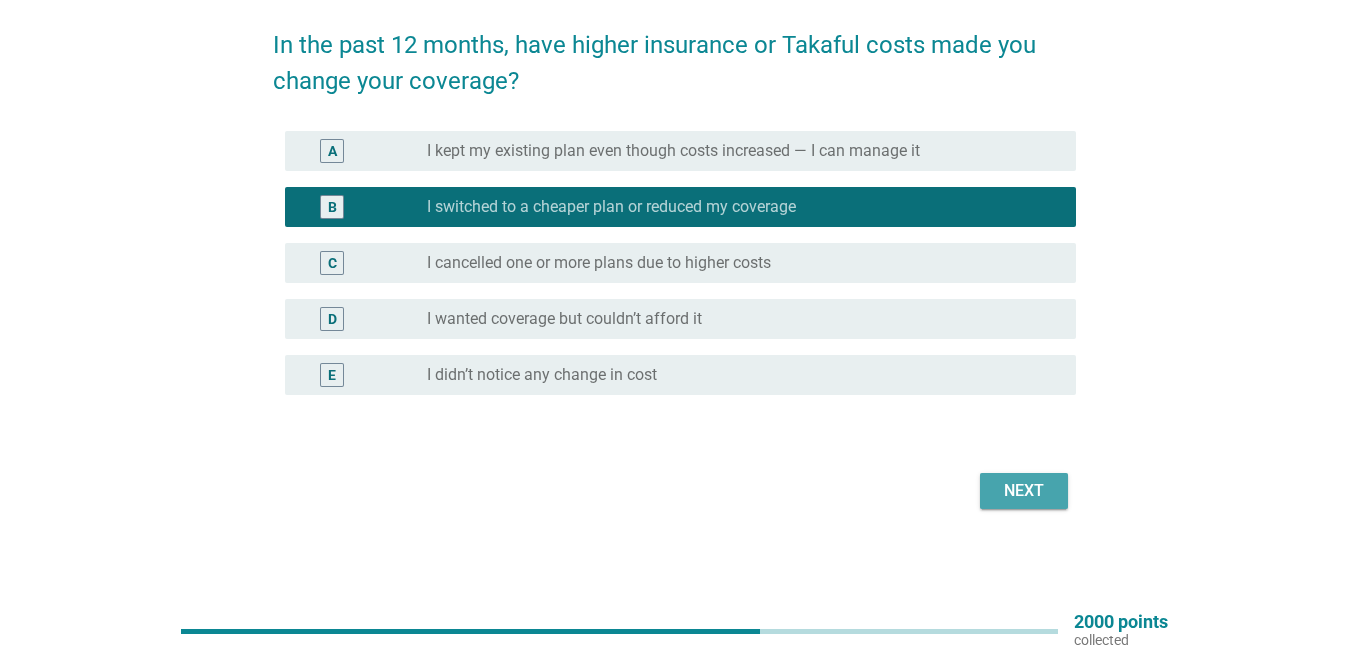 click on "Next" at bounding box center (1024, 491) 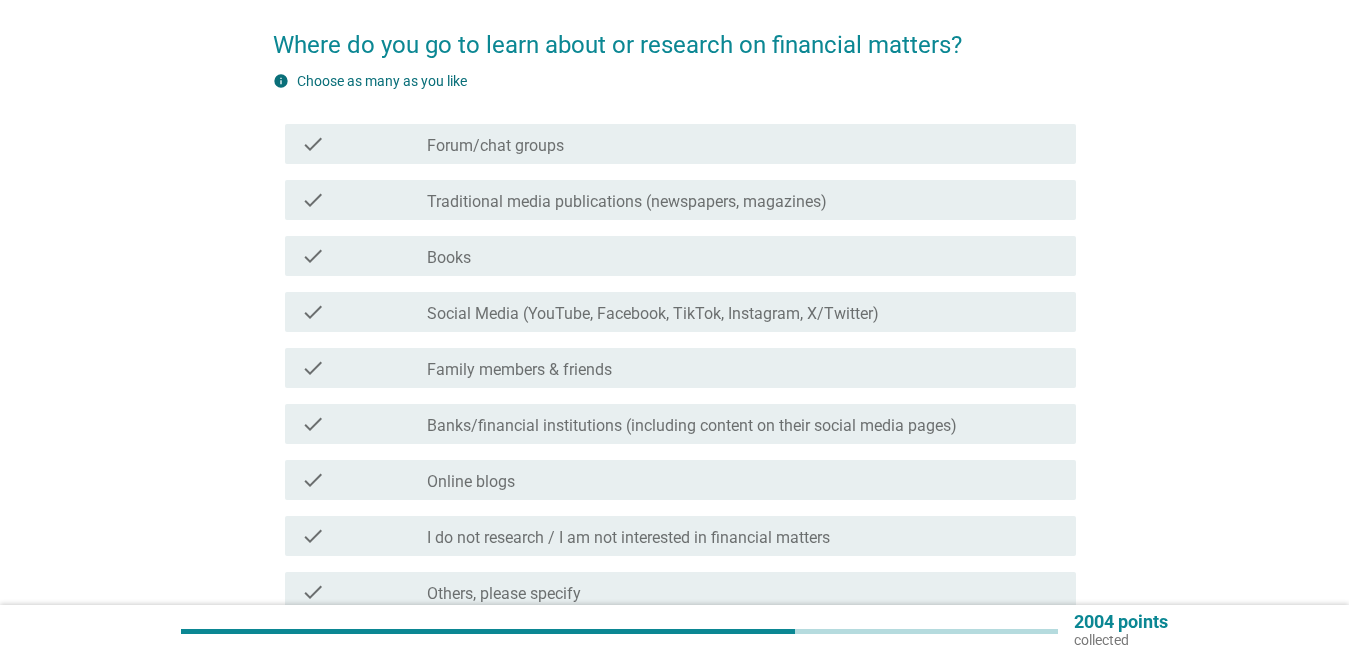 scroll, scrollTop: 0, scrollLeft: 0, axis: both 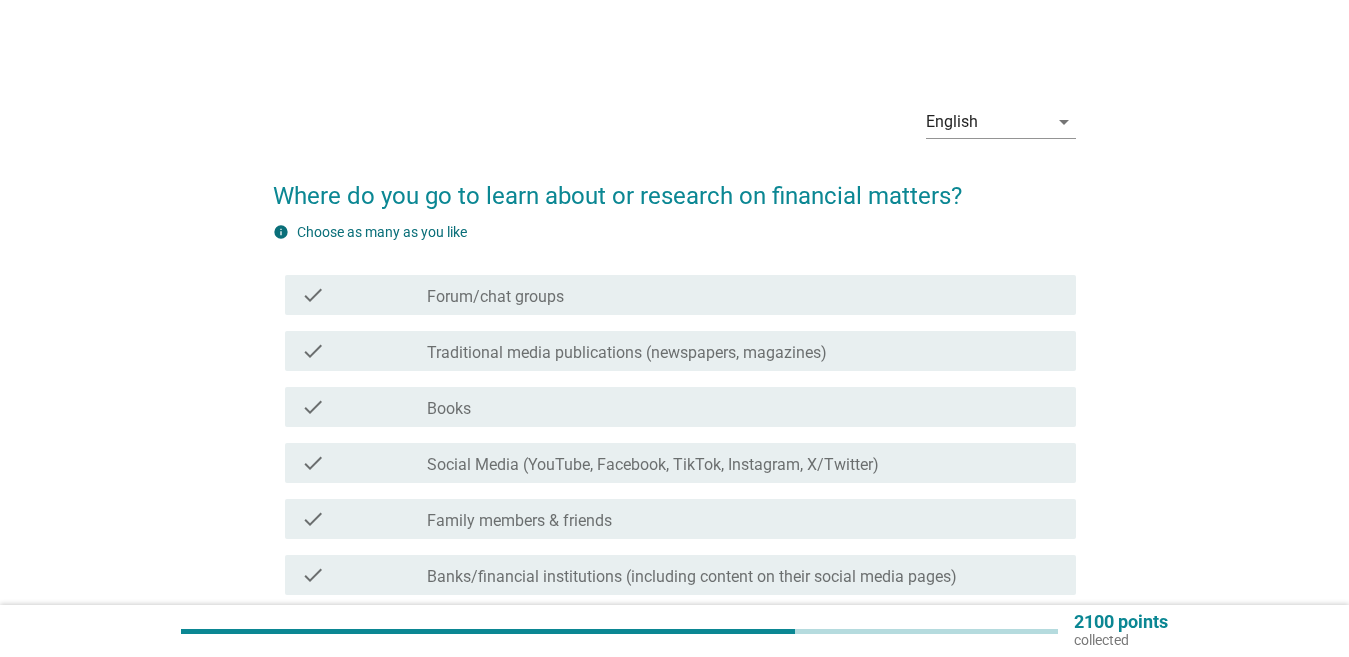 click on "Social Media (YouTube, Facebook, TikTok, Instagram, X/Twitter)" at bounding box center [653, 465] 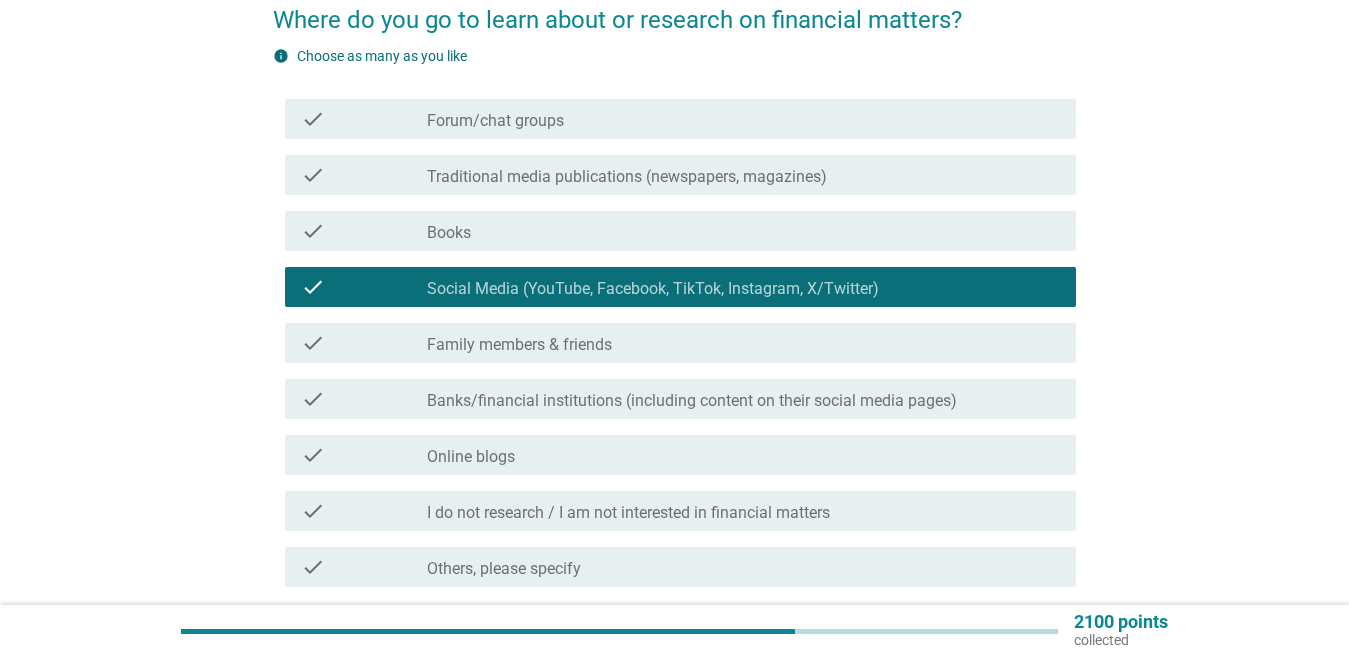 scroll, scrollTop: 200, scrollLeft: 0, axis: vertical 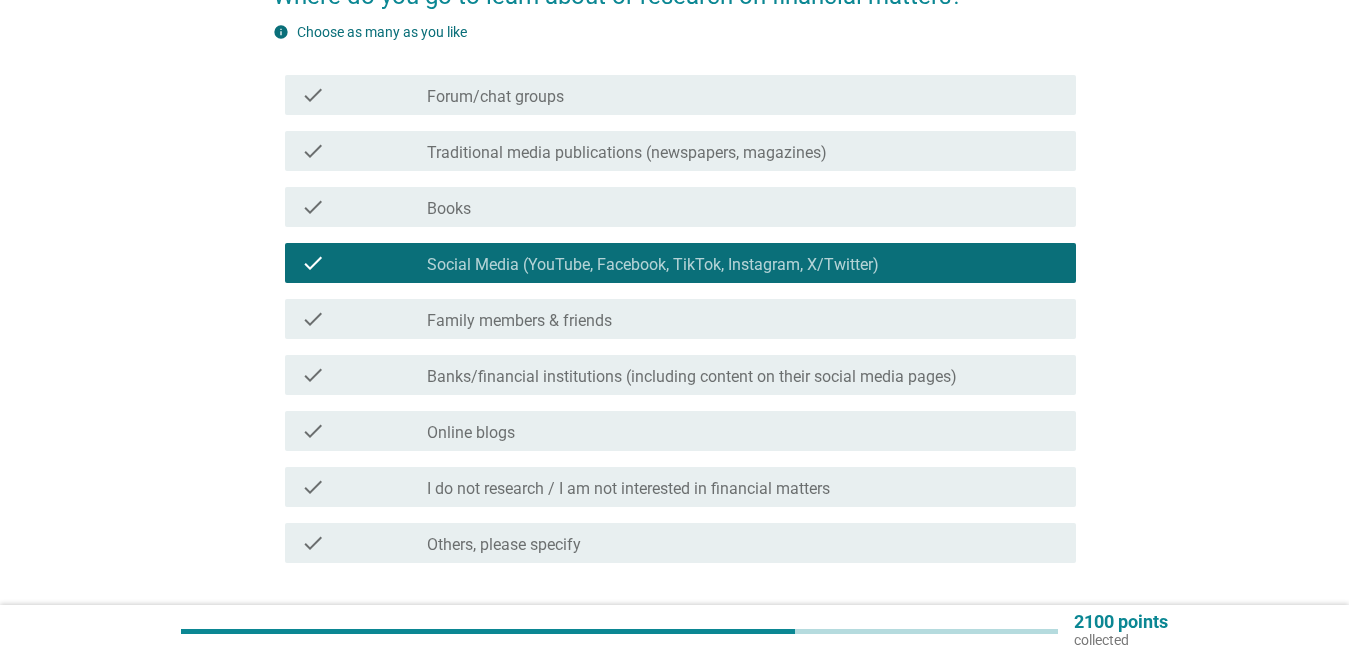click on "Online blogs" at bounding box center [471, 433] 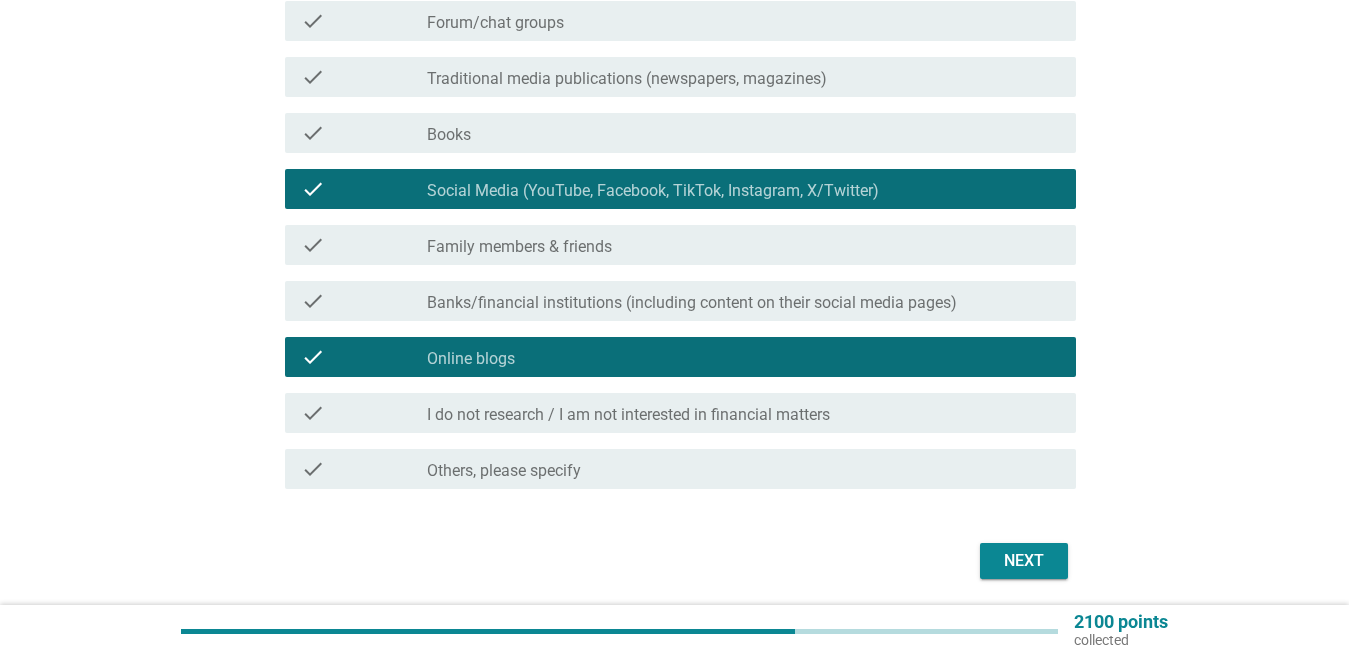 scroll, scrollTop: 344, scrollLeft: 0, axis: vertical 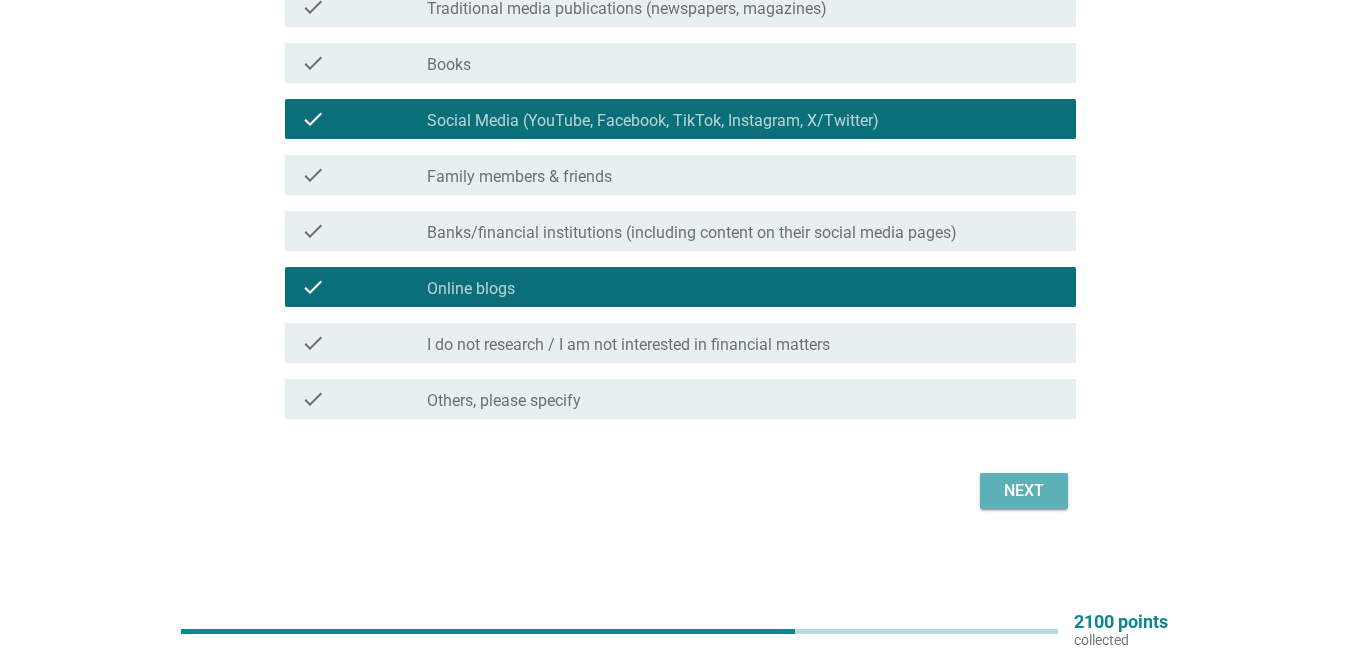 click on "Next" at bounding box center [1024, 491] 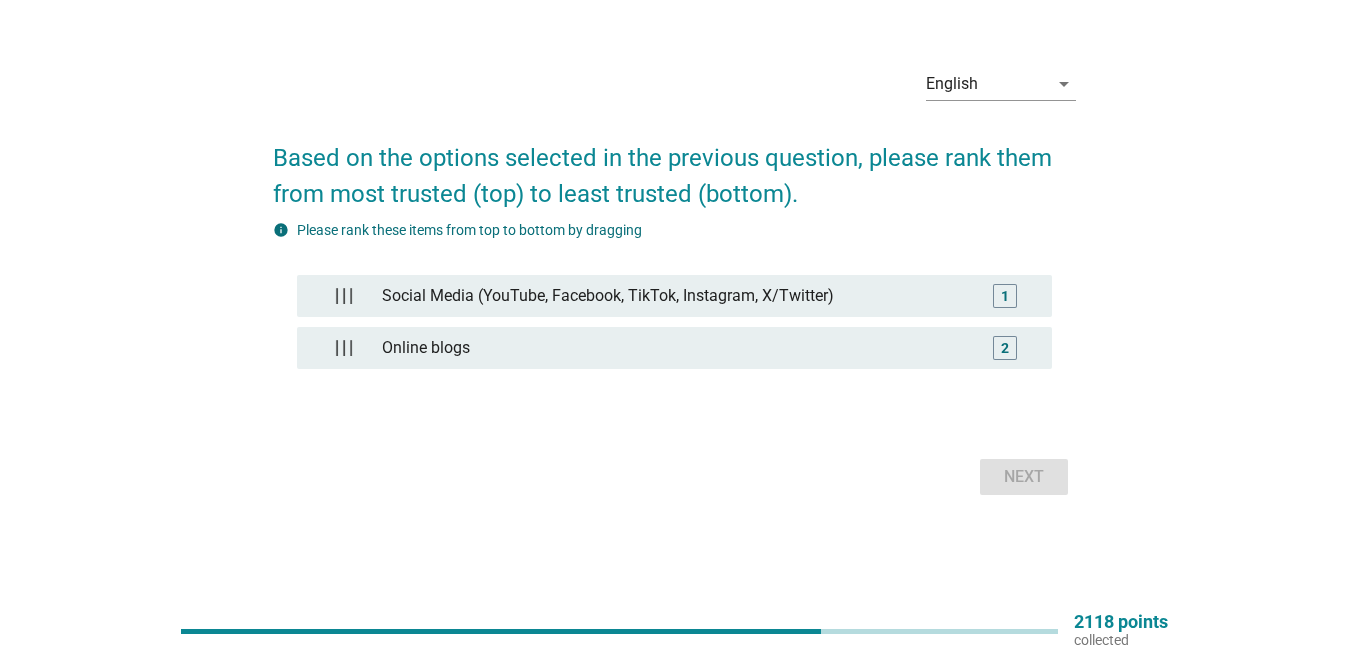 scroll, scrollTop: 0, scrollLeft: 0, axis: both 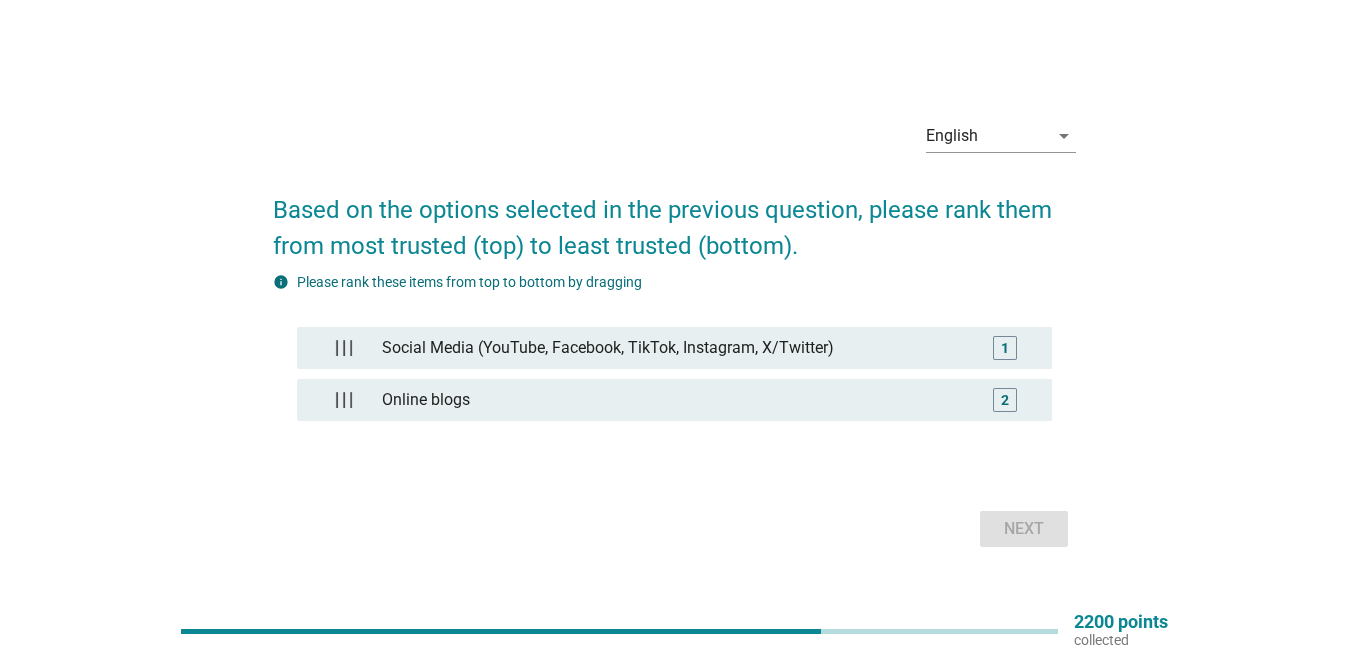 click on "Next" at bounding box center [674, 529] 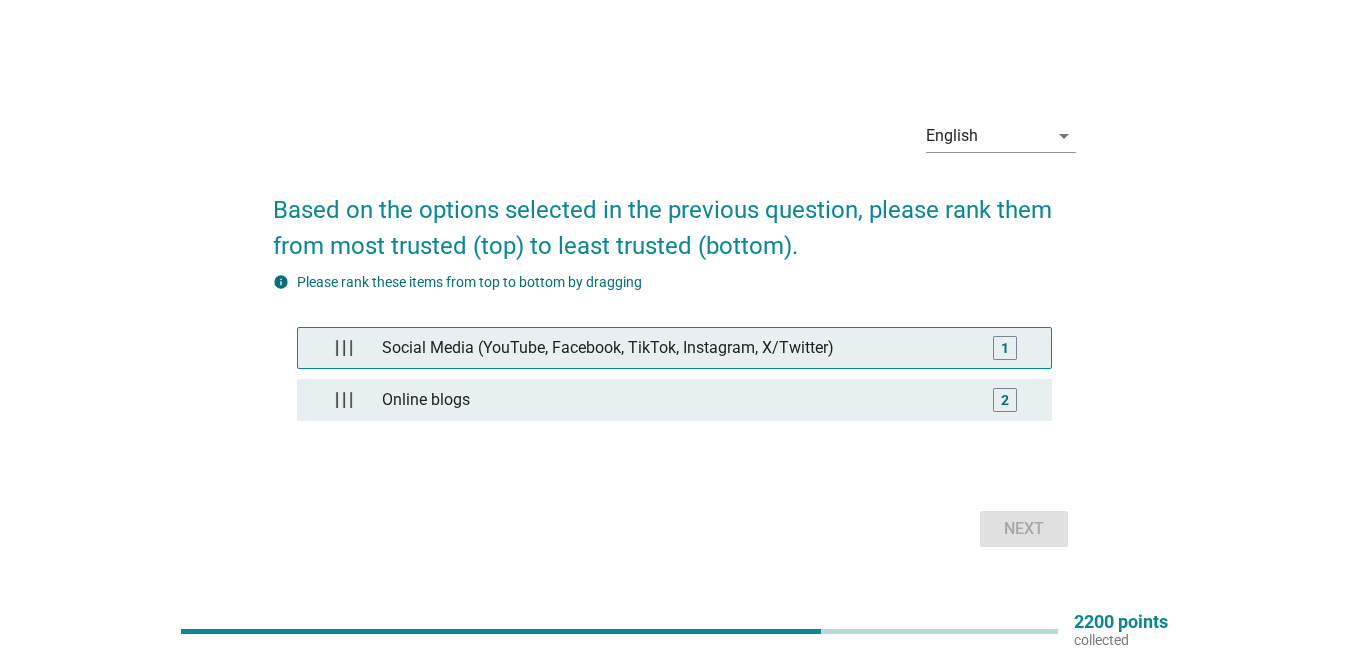 click on "Social Media (YouTube, Facebook, TikTok, Instagram, X/Twitter)" at bounding box center [674, 348] 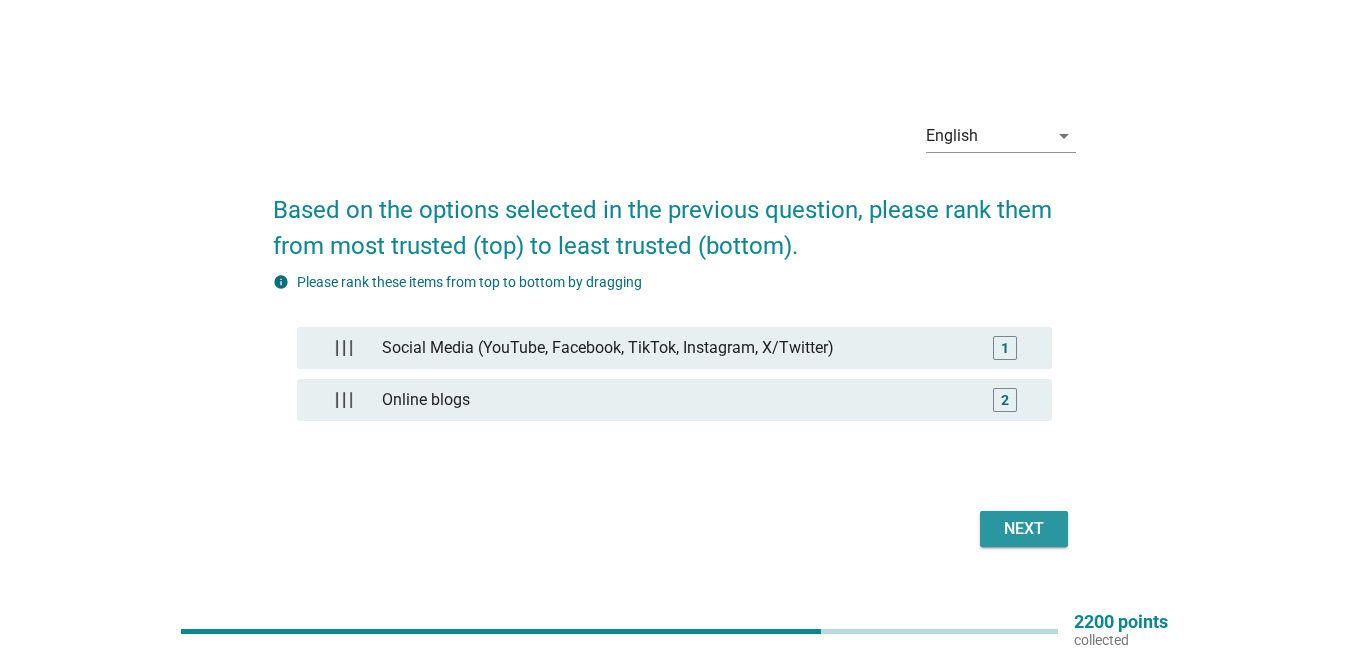 click on "Next" at bounding box center (1024, 529) 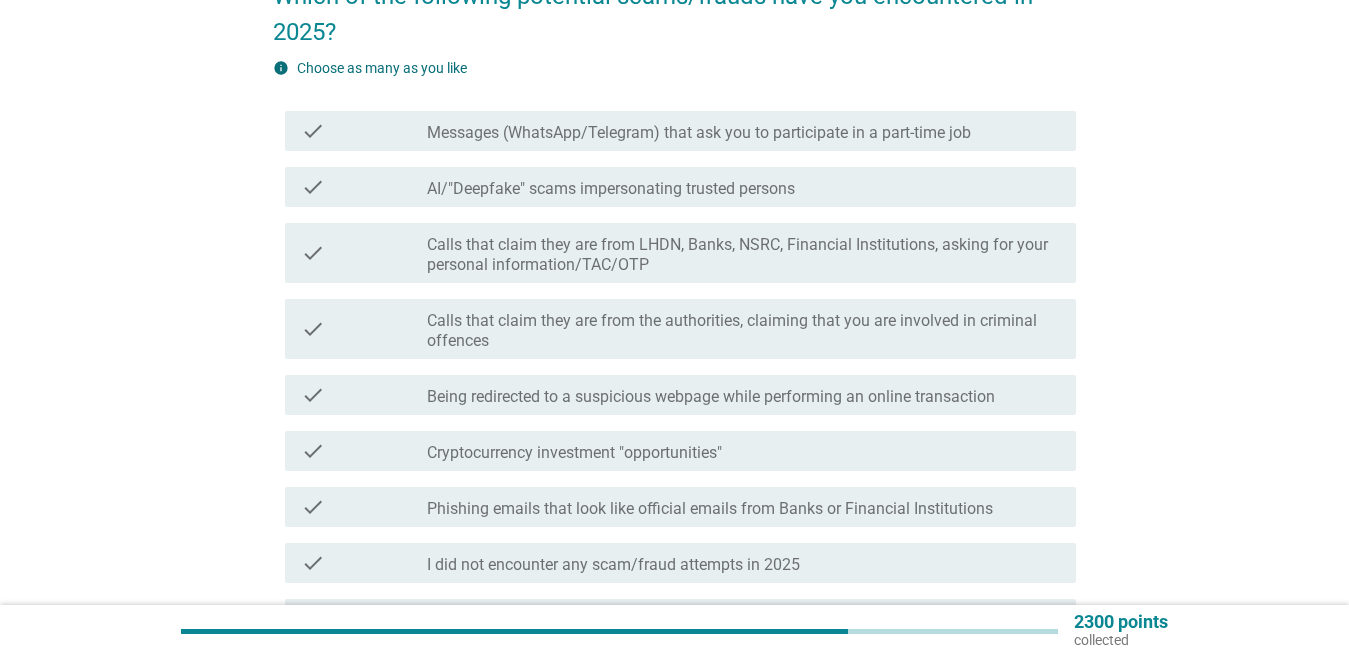 scroll, scrollTop: 300, scrollLeft: 0, axis: vertical 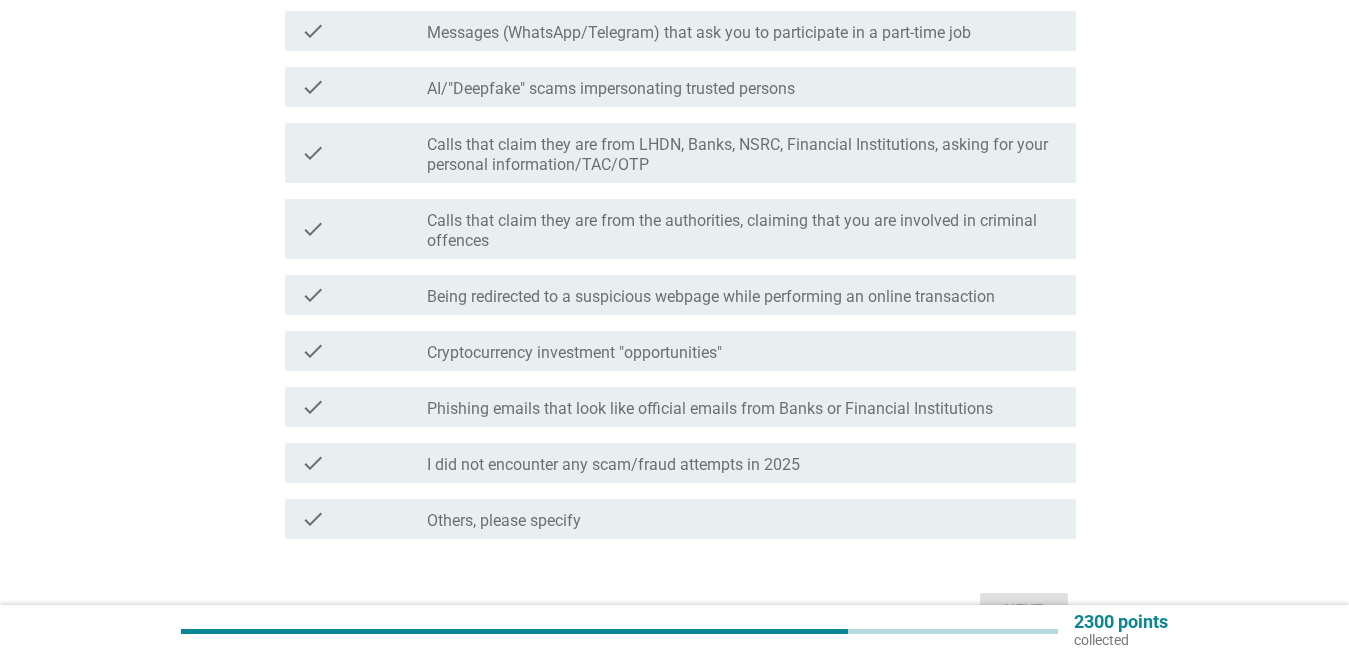click on "Being redirected to a suspicious webpage while performing an online transaction" at bounding box center [711, 297] 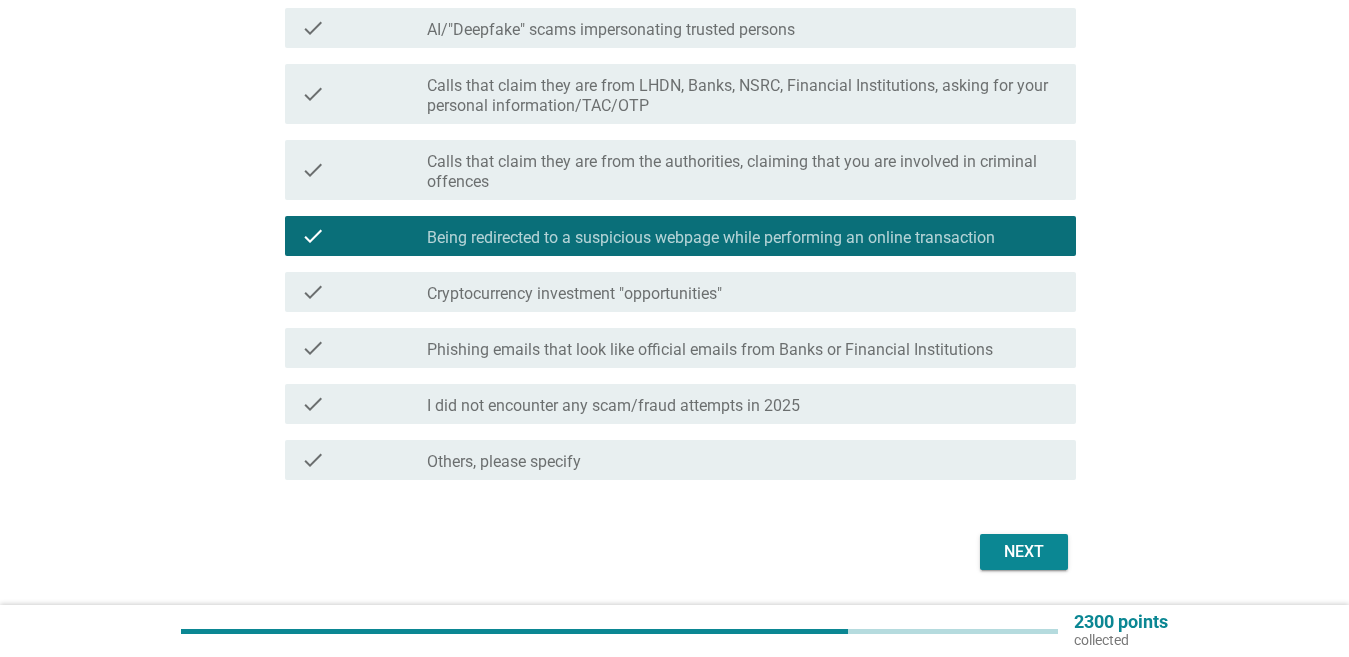 scroll, scrollTop: 420, scrollLeft: 0, axis: vertical 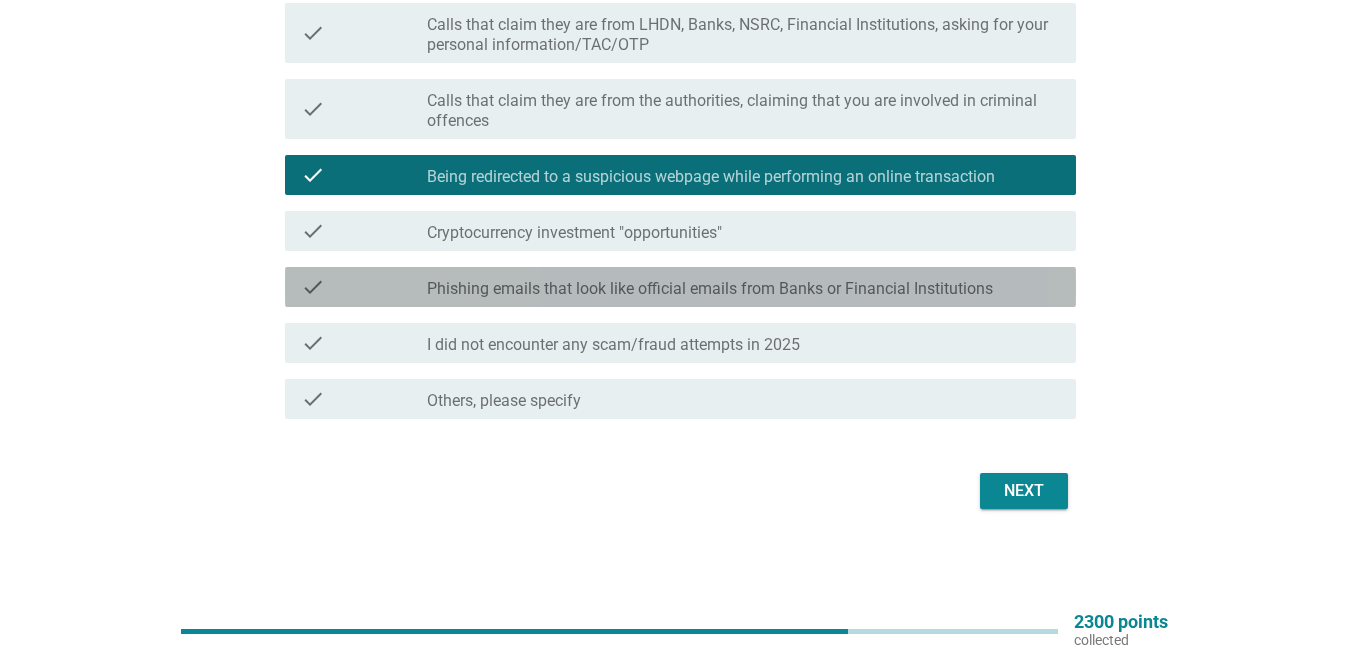 click on "Phishing emails that look like official emails from Banks or Financial Institutions" at bounding box center (710, 289) 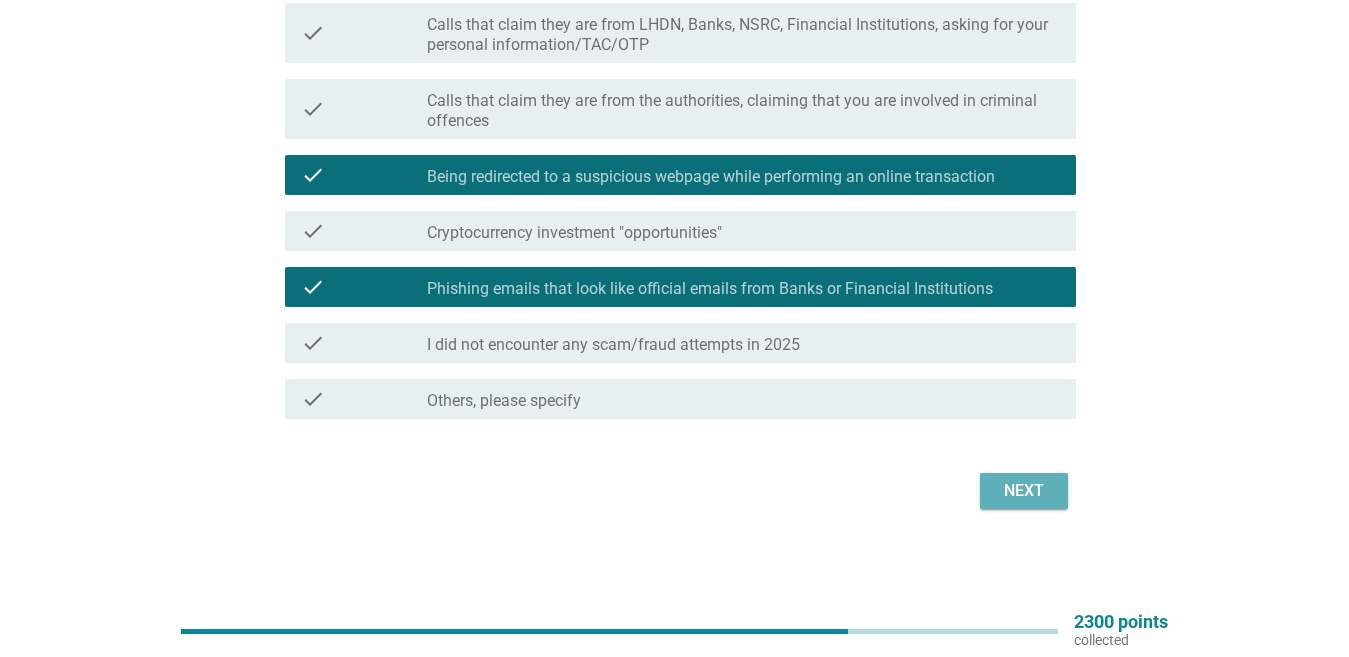 click on "Next" at bounding box center (1024, 491) 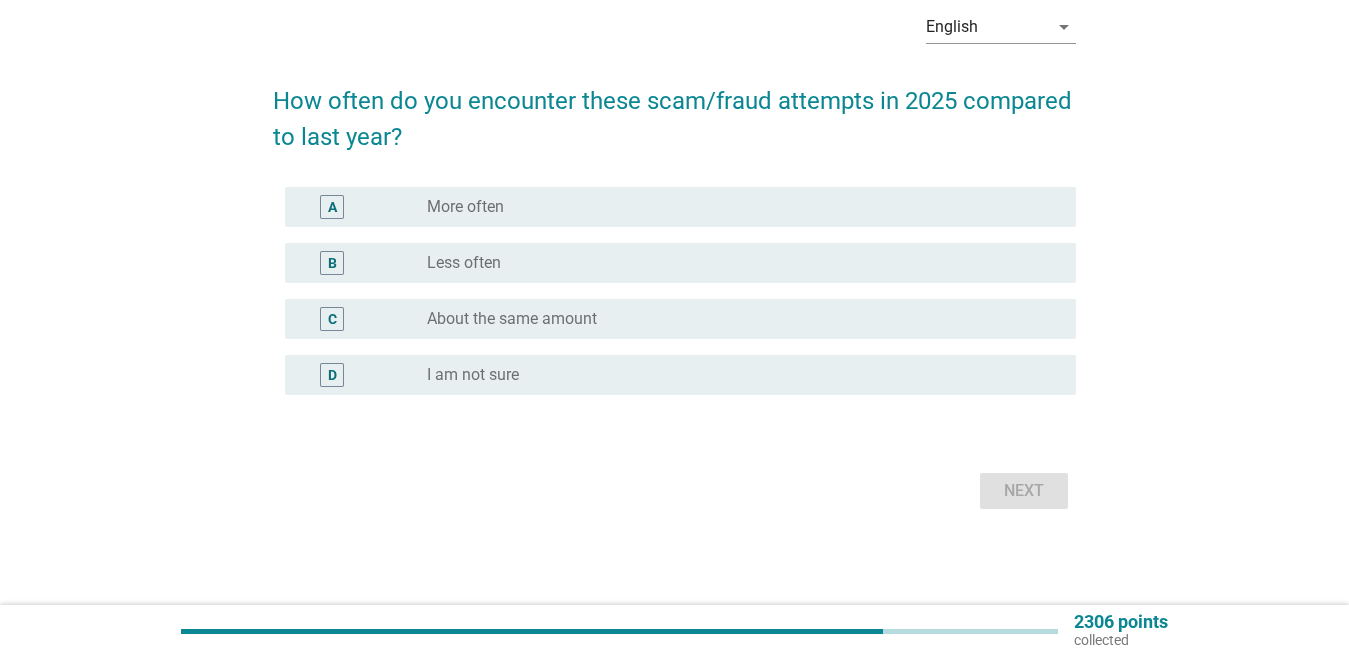 scroll, scrollTop: 0, scrollLeft: 0, axis: both 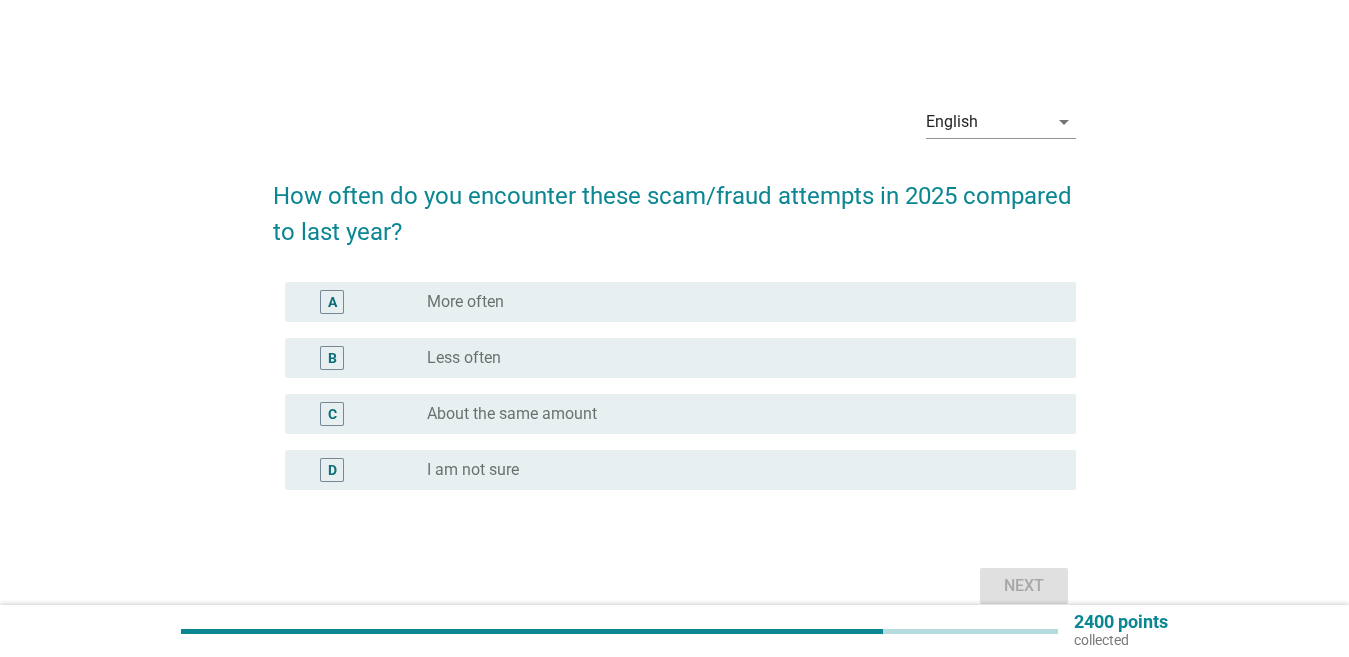 click on "Less often" at bounding box center [464, 358] 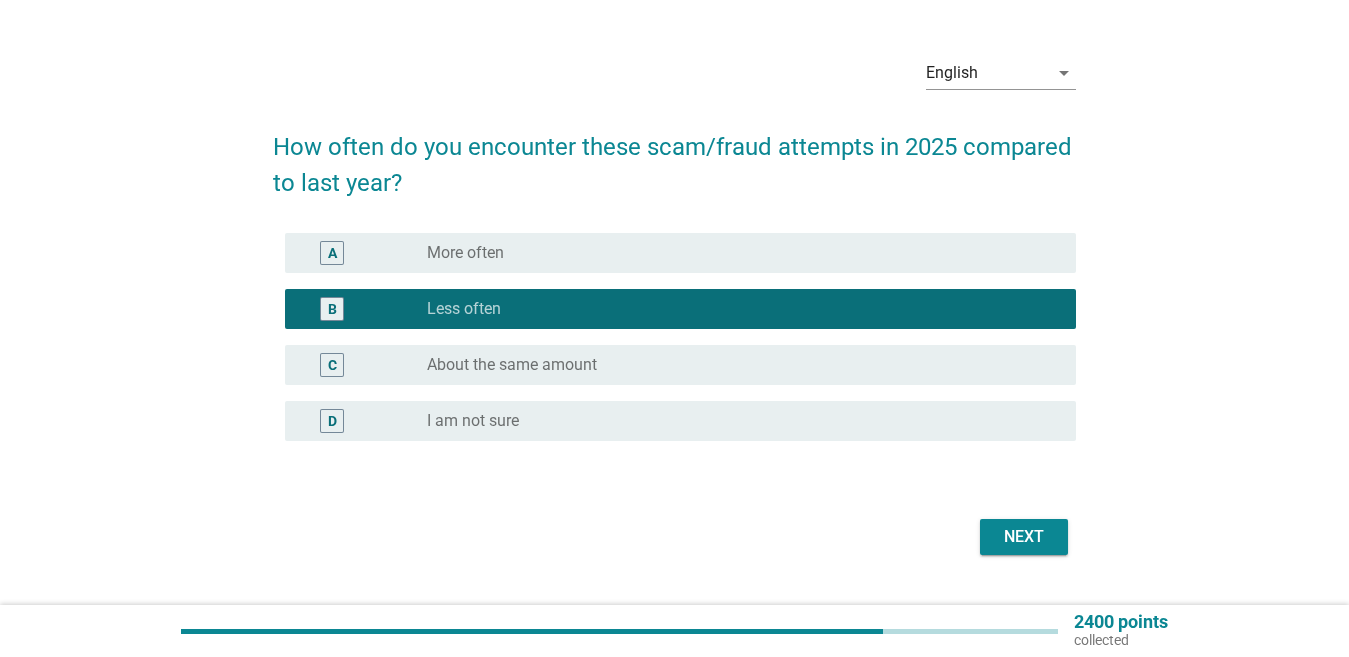 scroll, scrollTop: 95, scrollLeft: 0, axis: vertical 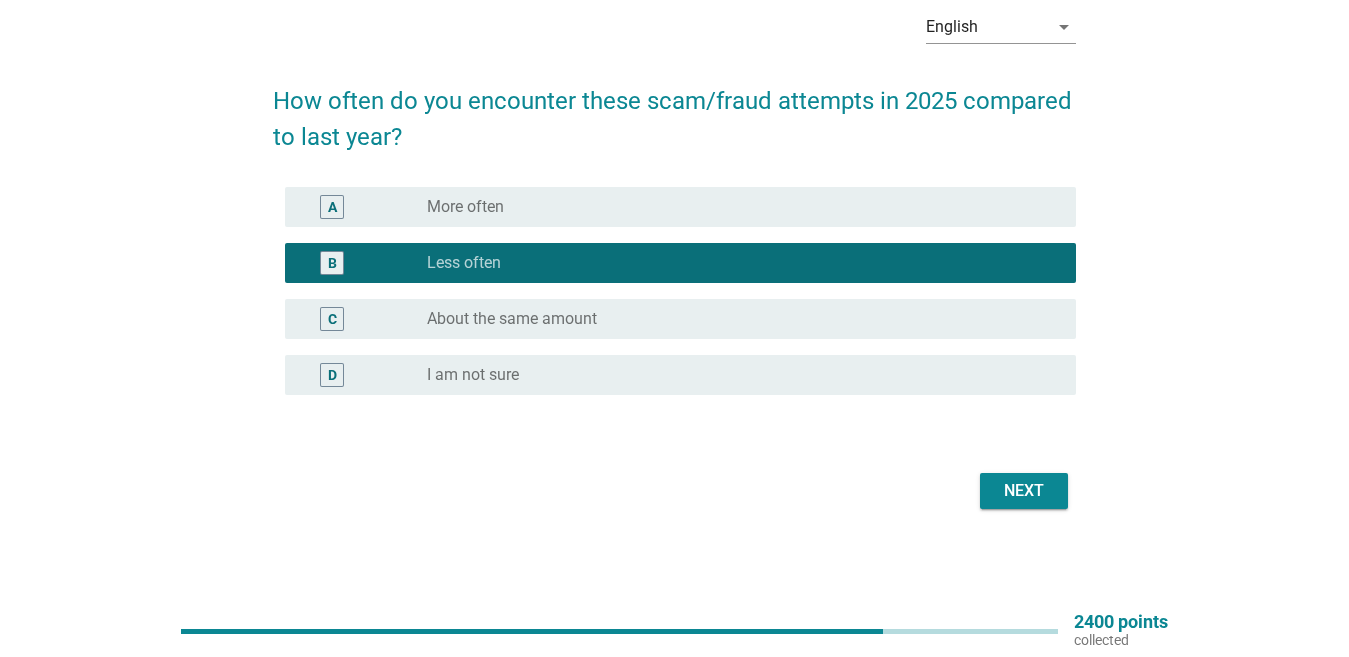 click on "Next" at bounding box center (1024, 491) 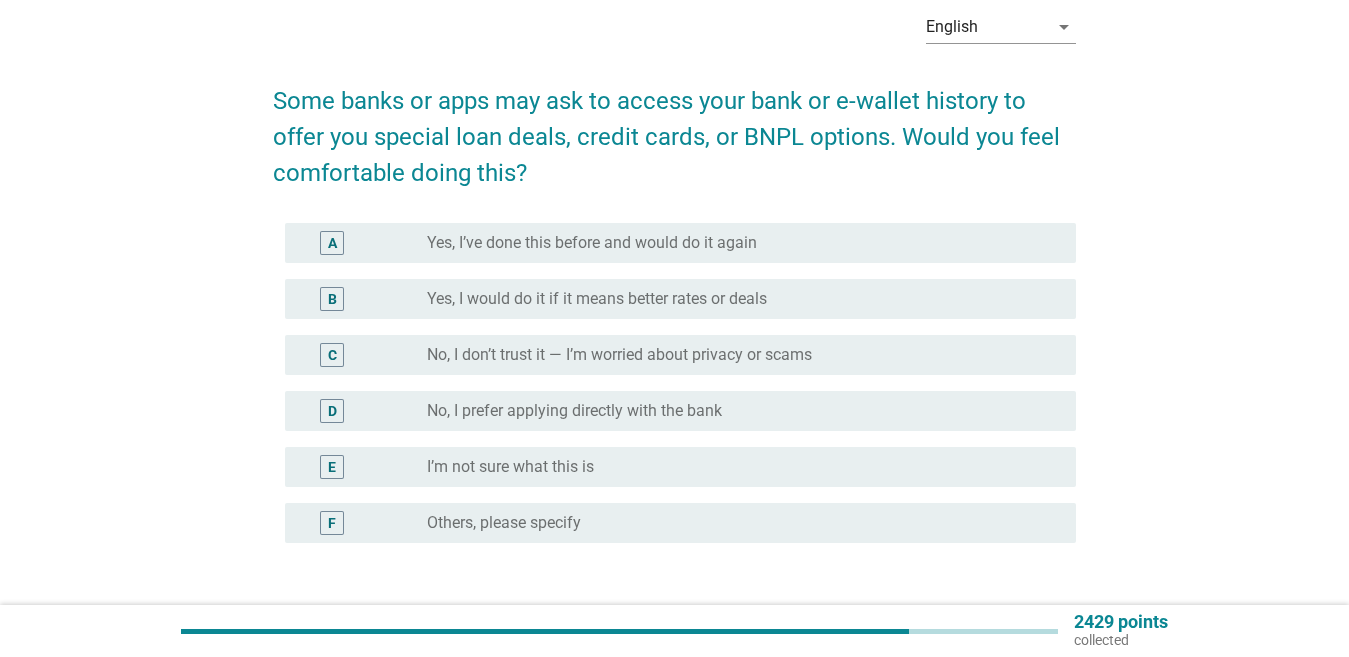 scroll, scrollTop: 0, scrollLeft: 0, axis: both 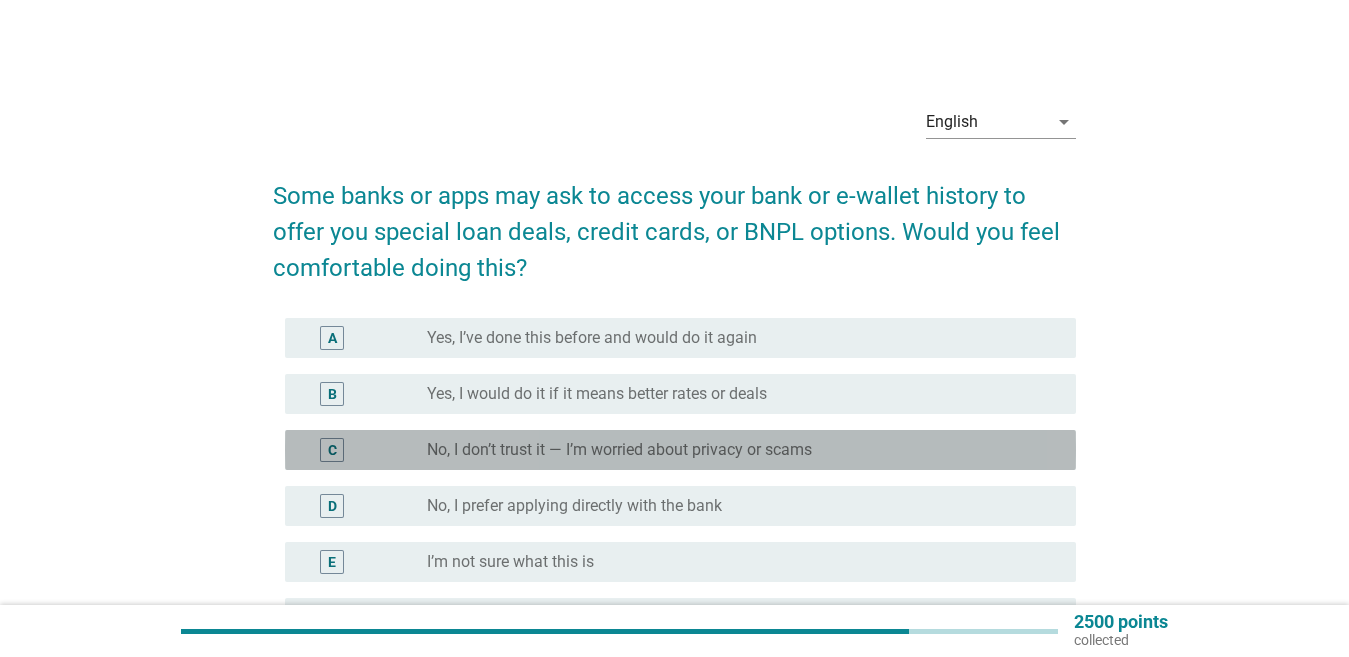 click on "No, I don’t trust it — I’m worried about privacy or scams" at bounding box center [619, 450] 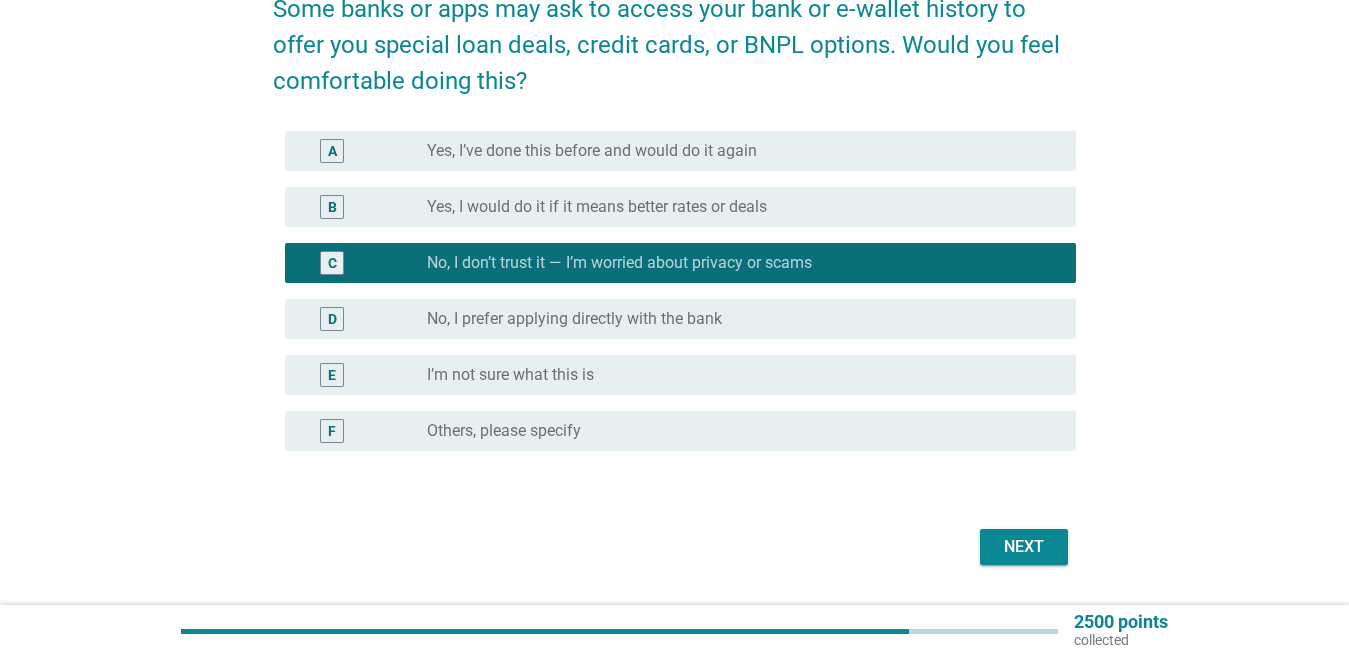 scroll, scrollTop: 200, scrollLeft: 0, axis: vertical 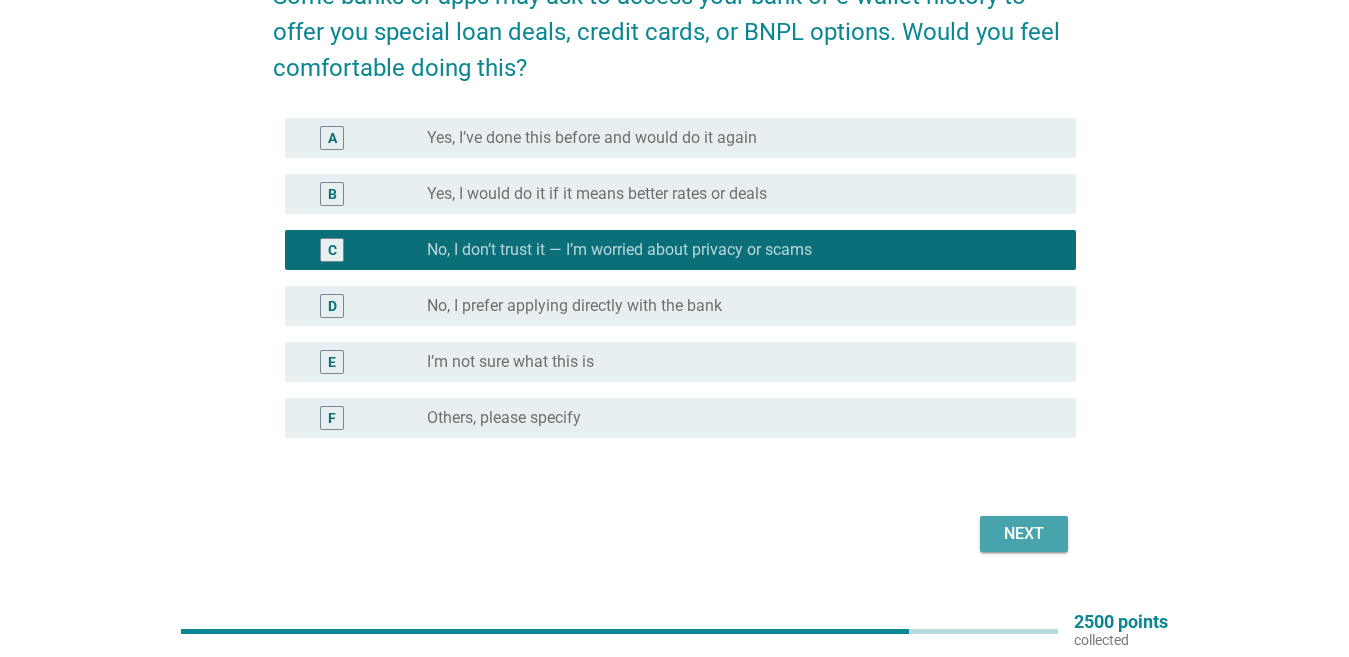 click on "Next" at bounding box center (1024, 534) 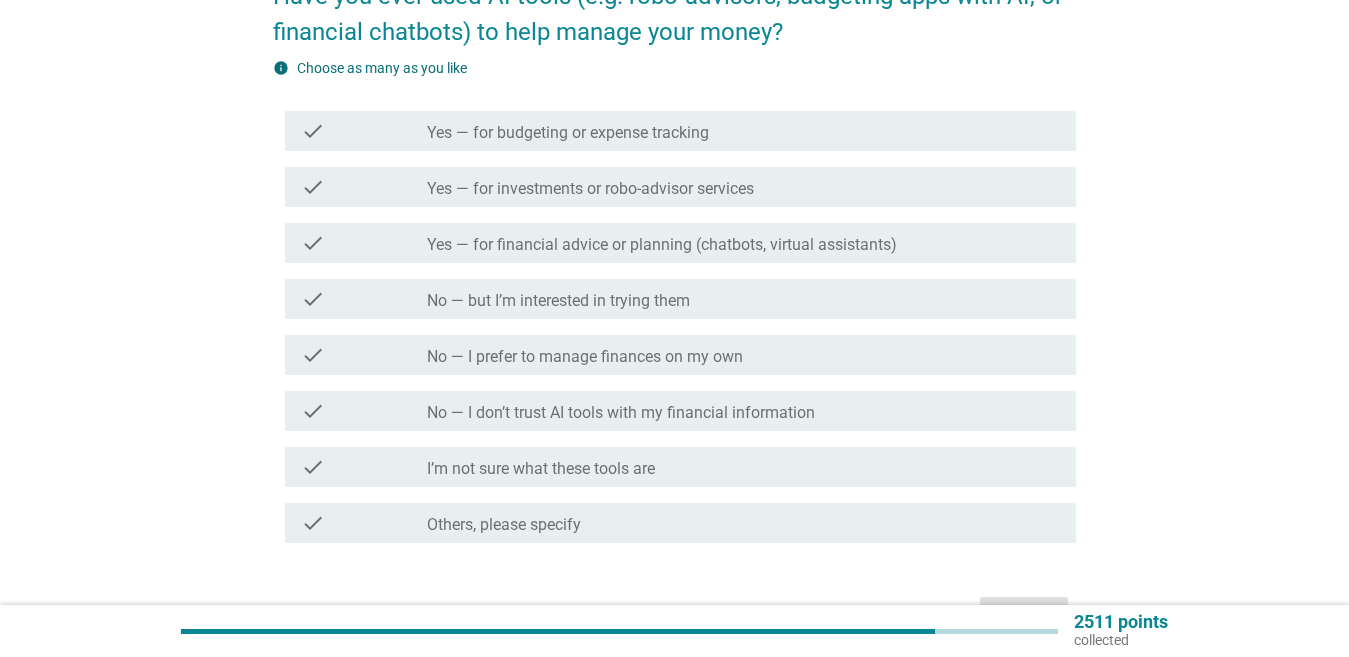 scroll, scrollTop: 0, scrollLeft: 0, axis: both 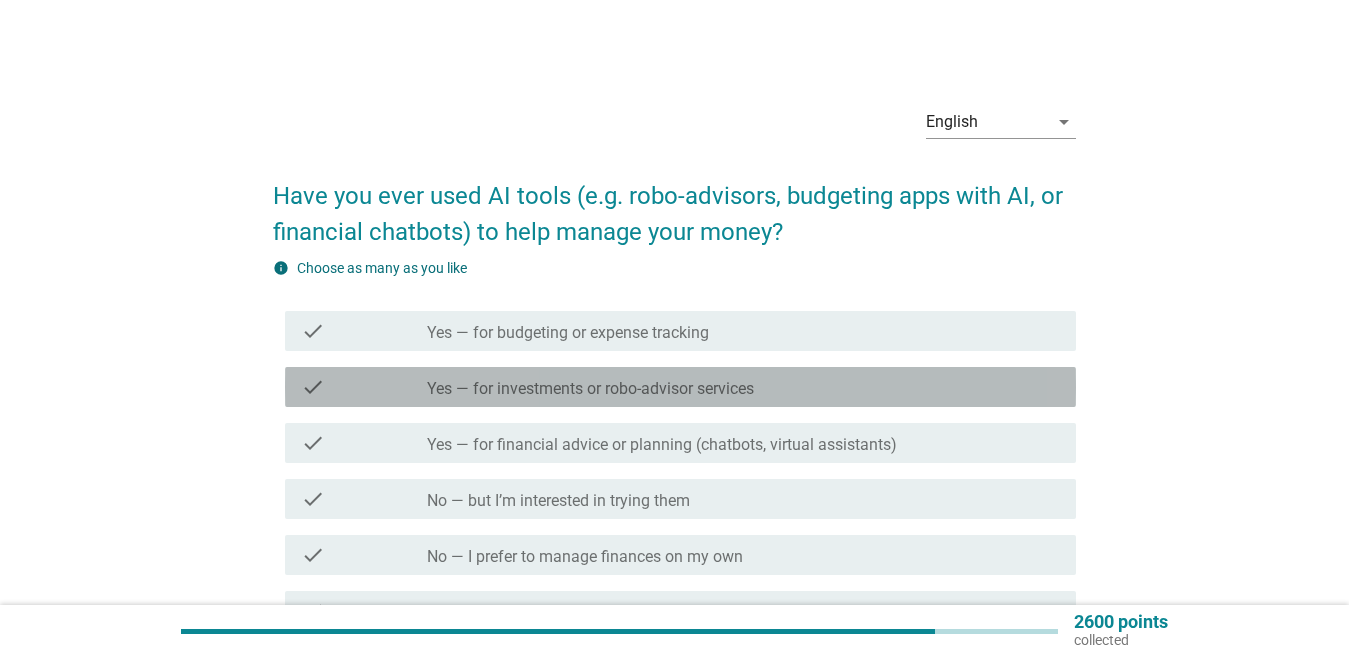 click on "Yes — for investments or robo-advisor services" at bounding box center [590, 389] 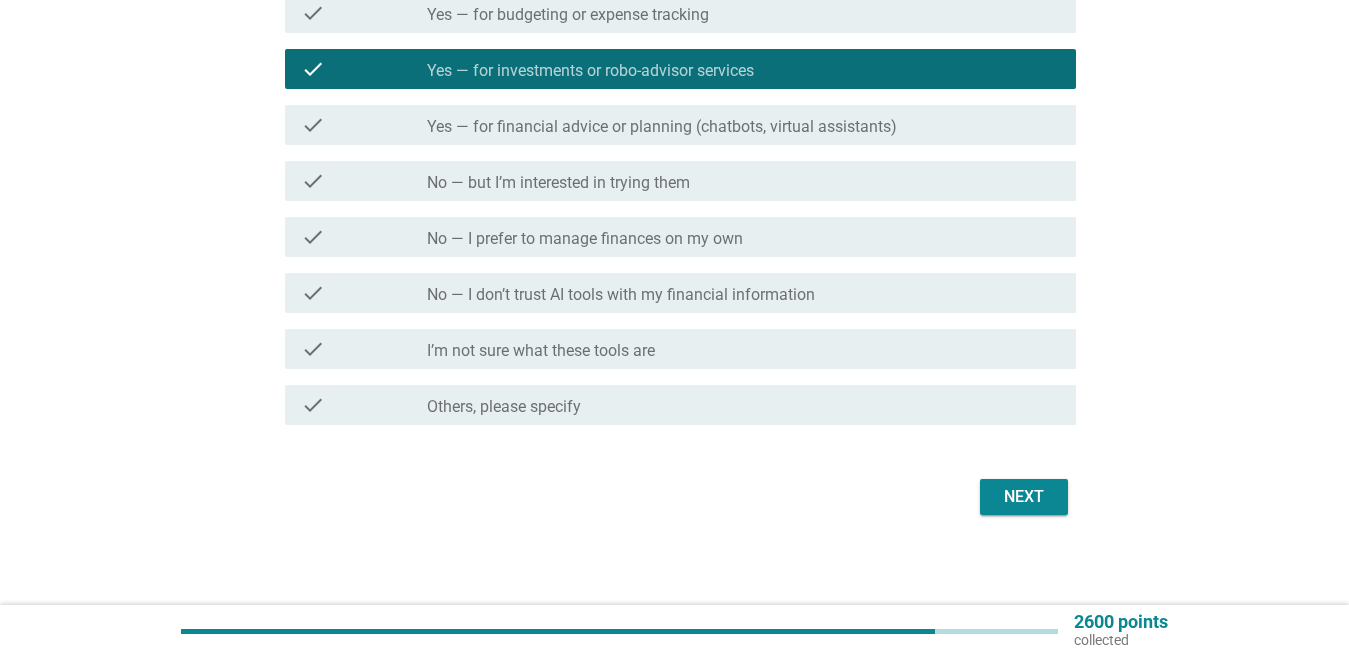 scroll, scrollTop: 324, scrollLeft: 0, axis: vertical 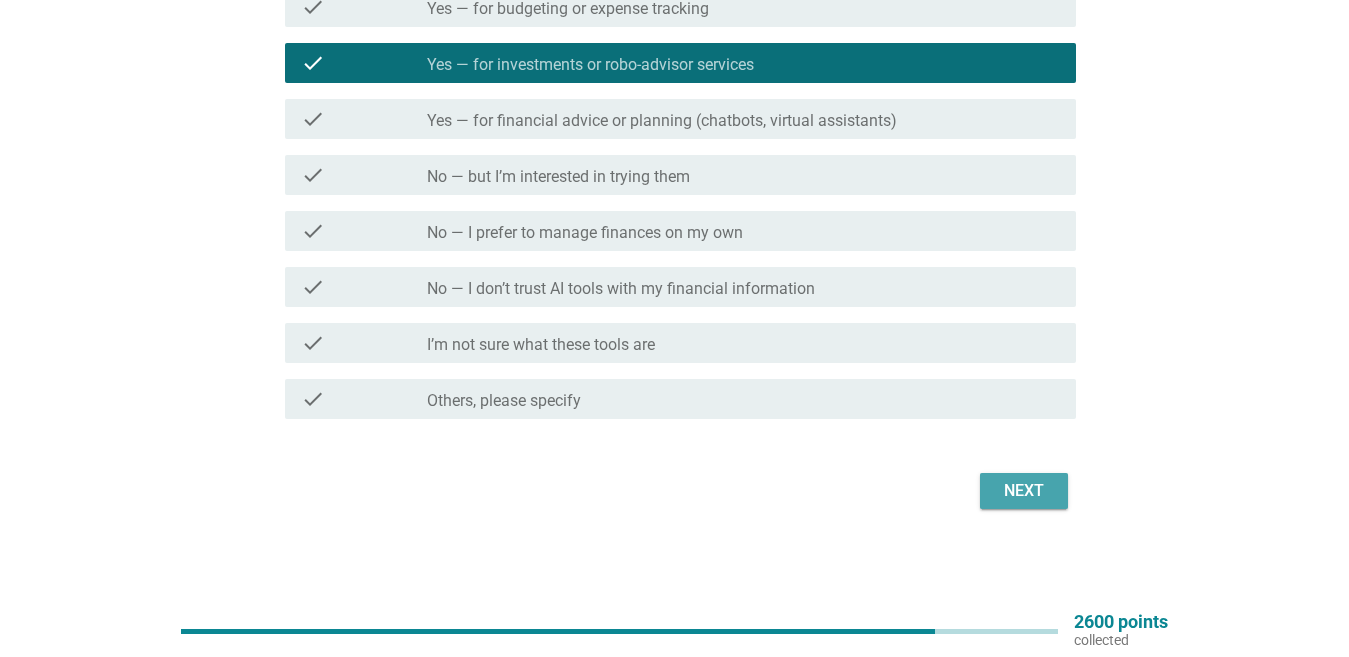 click on "Next" at bounding box center (1024, 491) 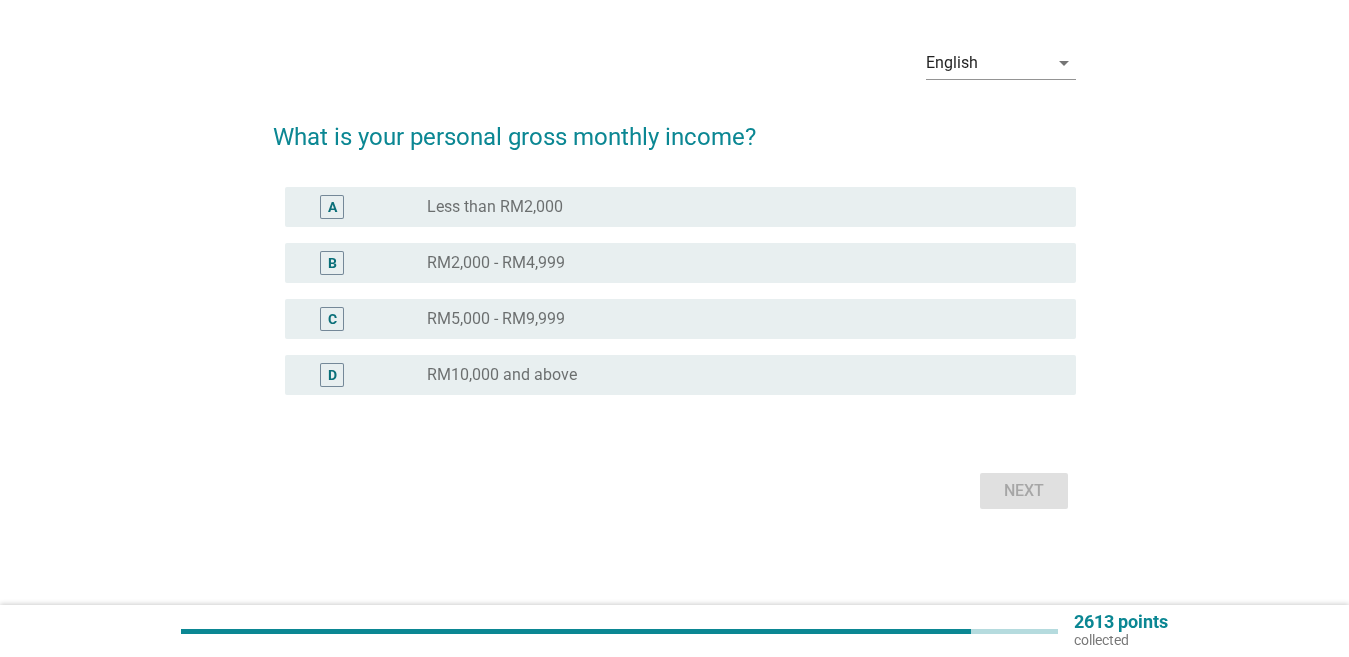 scroll, scrollTop: 0, scrollLeft: 0, axis: both 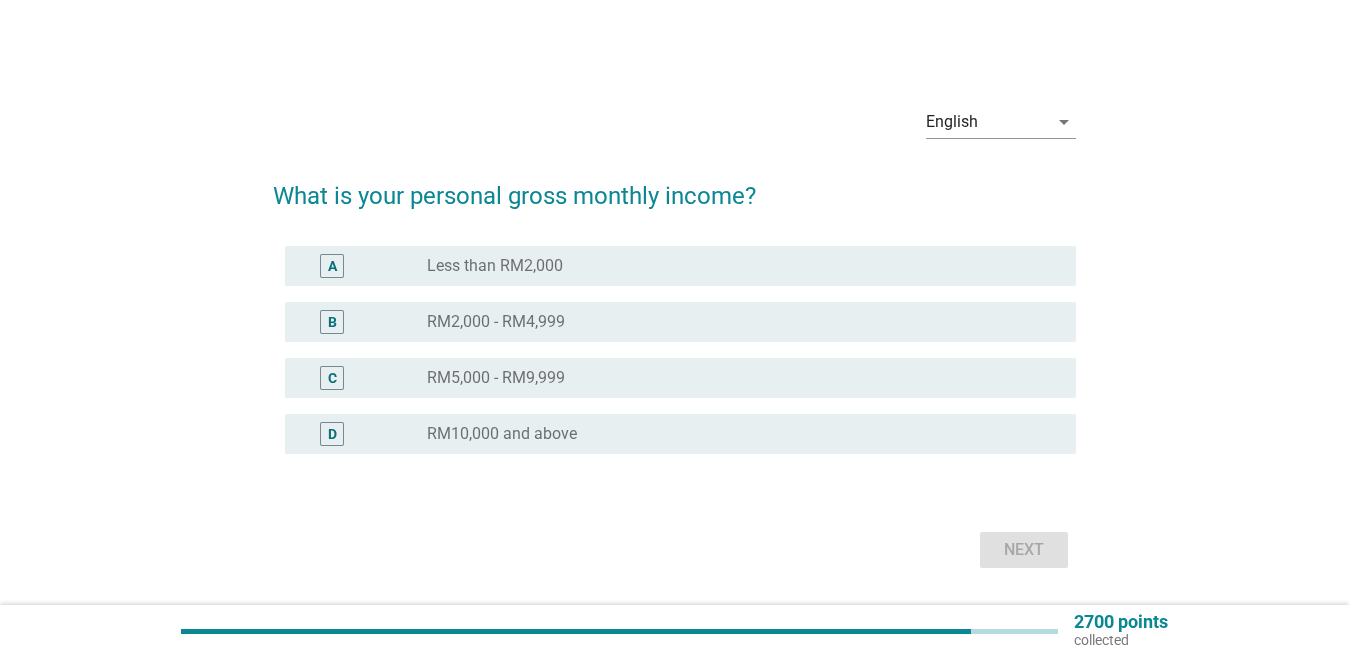 click on "RM2,000 - RM4,999" at bounding box center [496, 322] 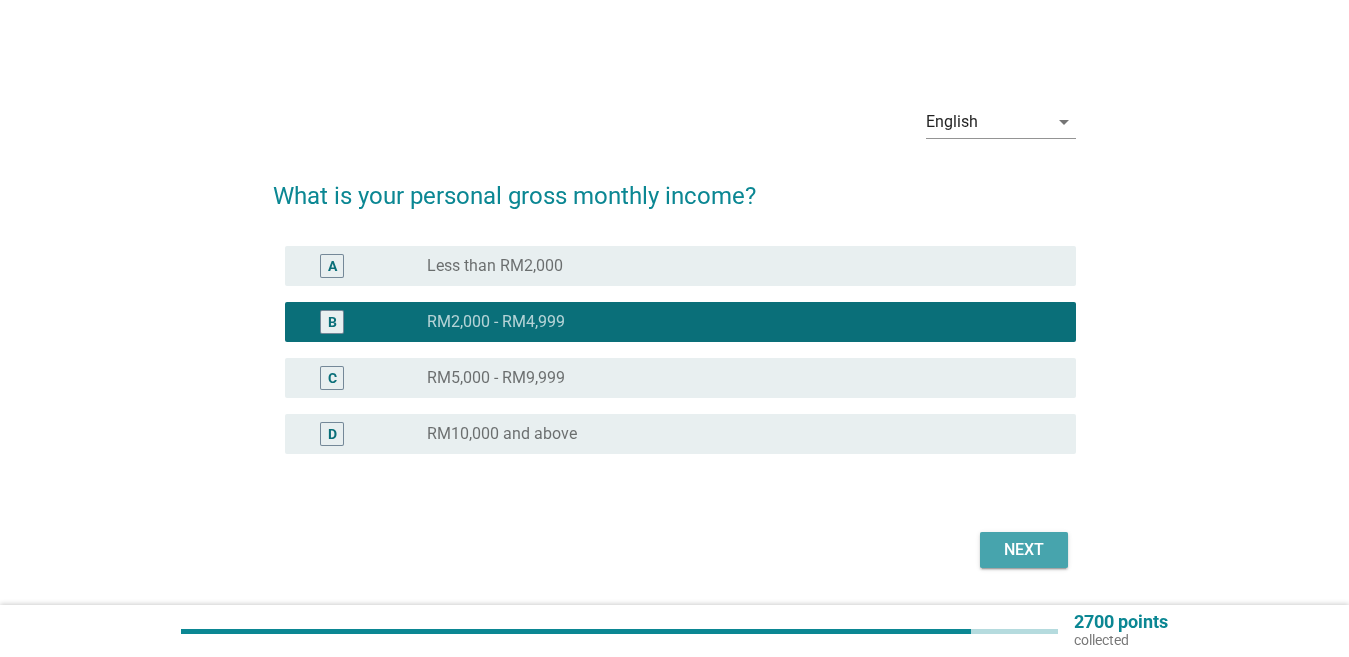 click on "Next" at bounding box center (1024, 550) 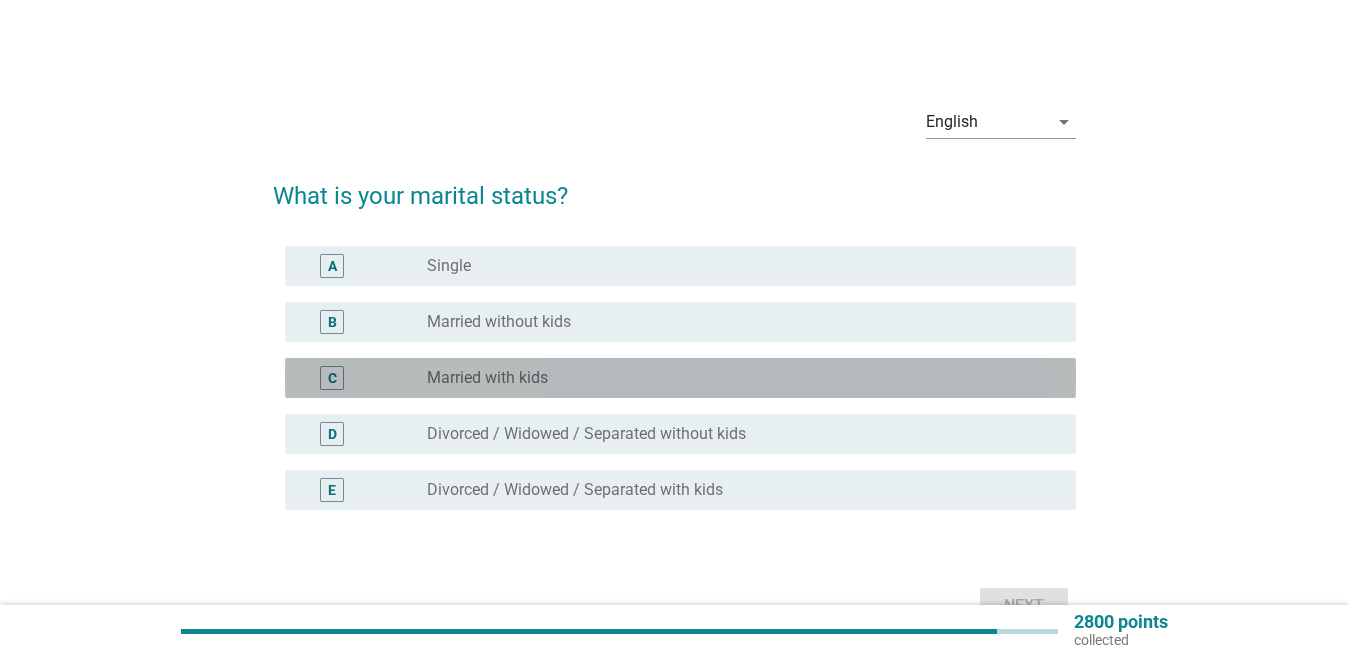 click on "Married with kids" at bounding box center [487, 378] 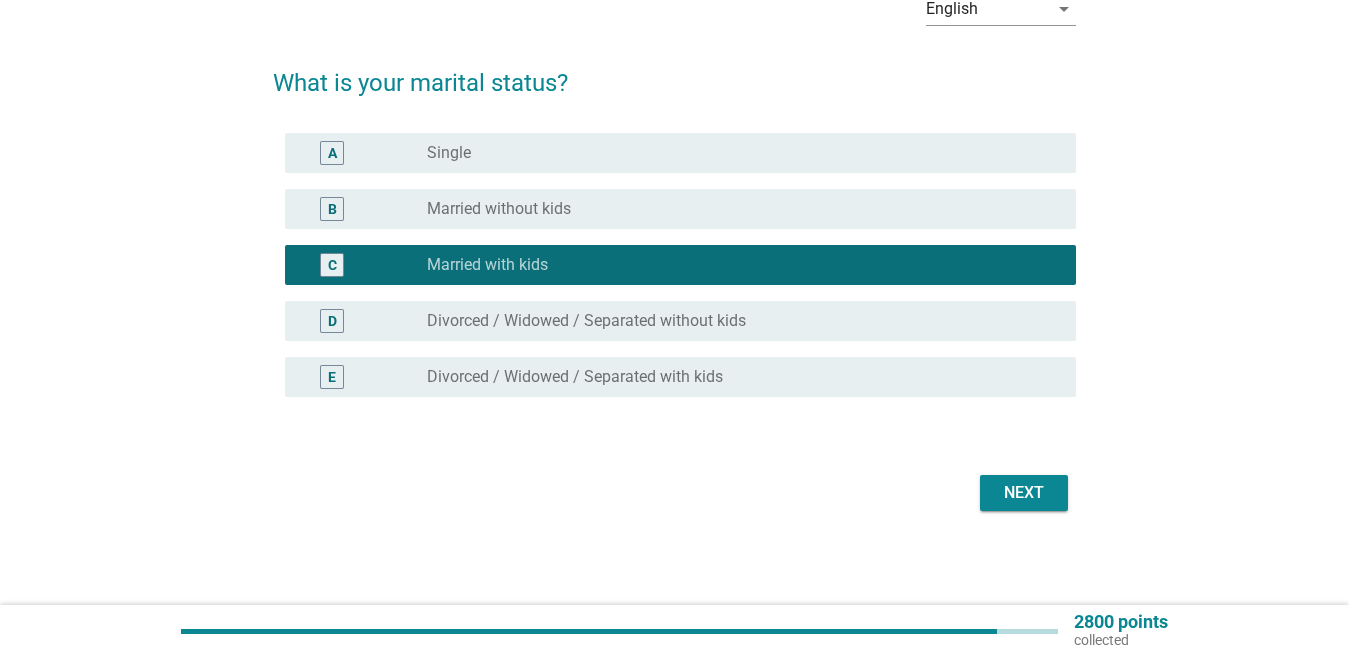 scroll, scrollTop: 115, scrollLeft: 0, axis: vertical 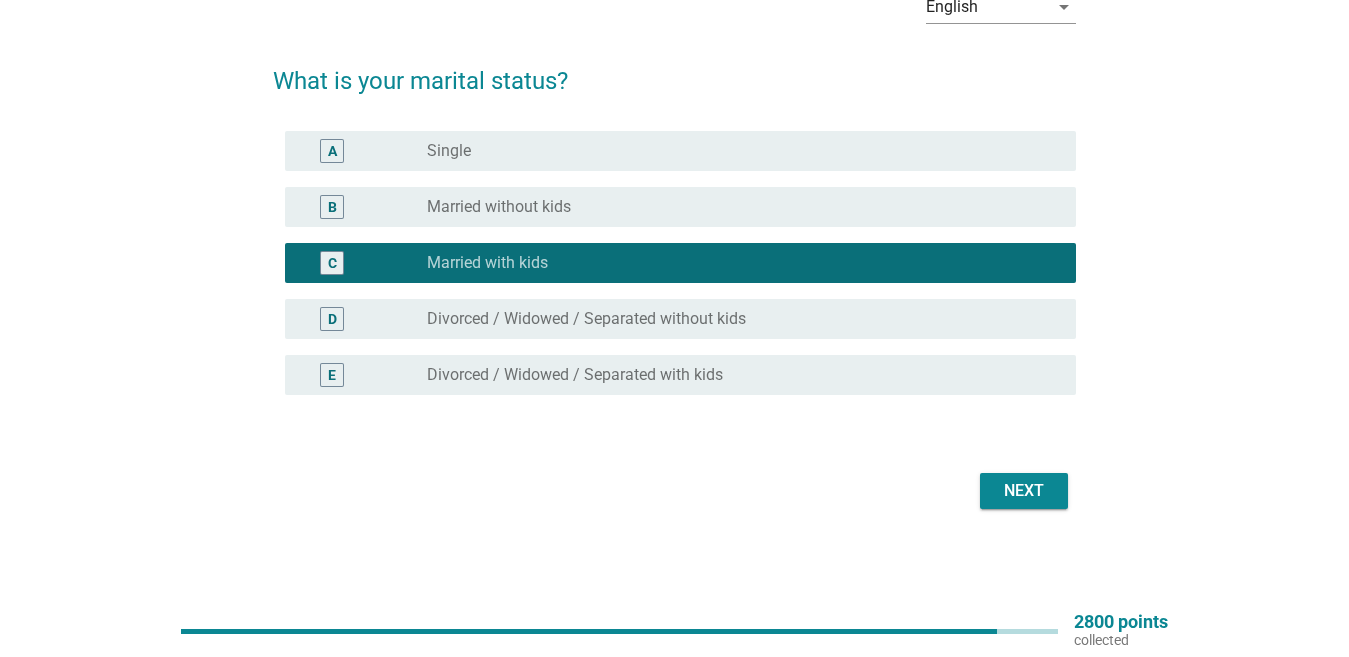 click on "Next" at bounding box center (674, 491) 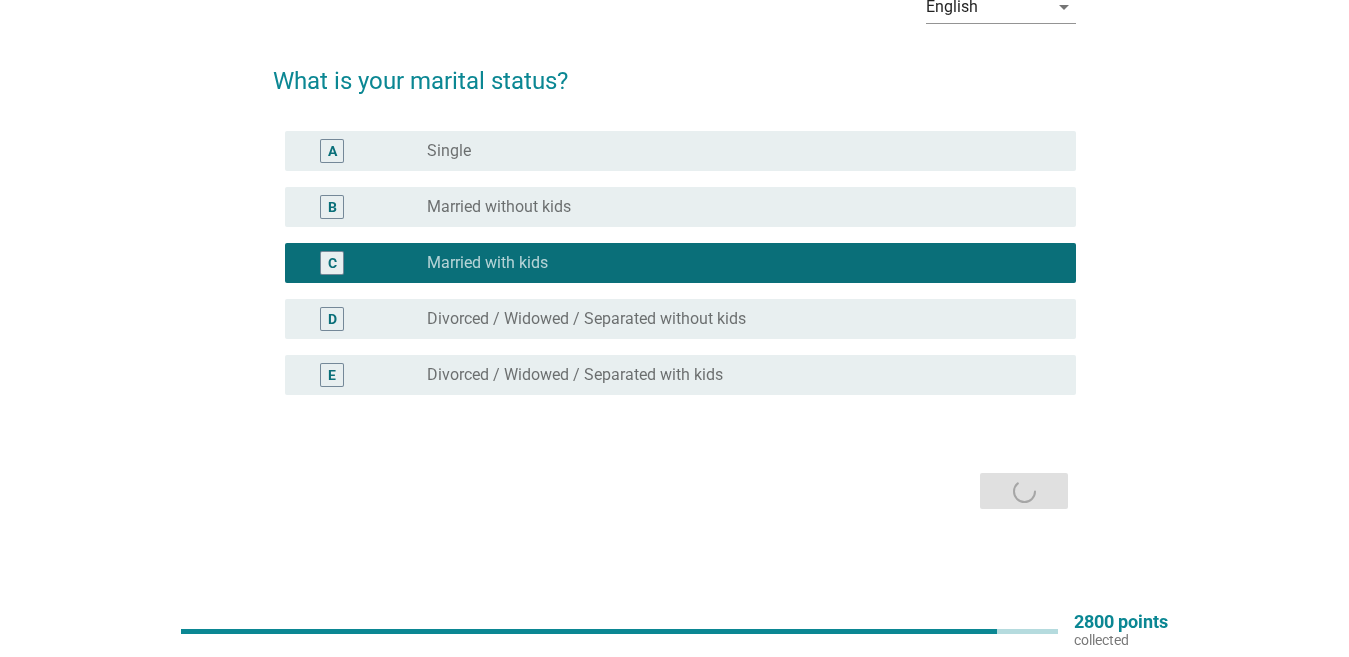 scroll, scrollTop: 0, scrollLeft: 0, axis: both 